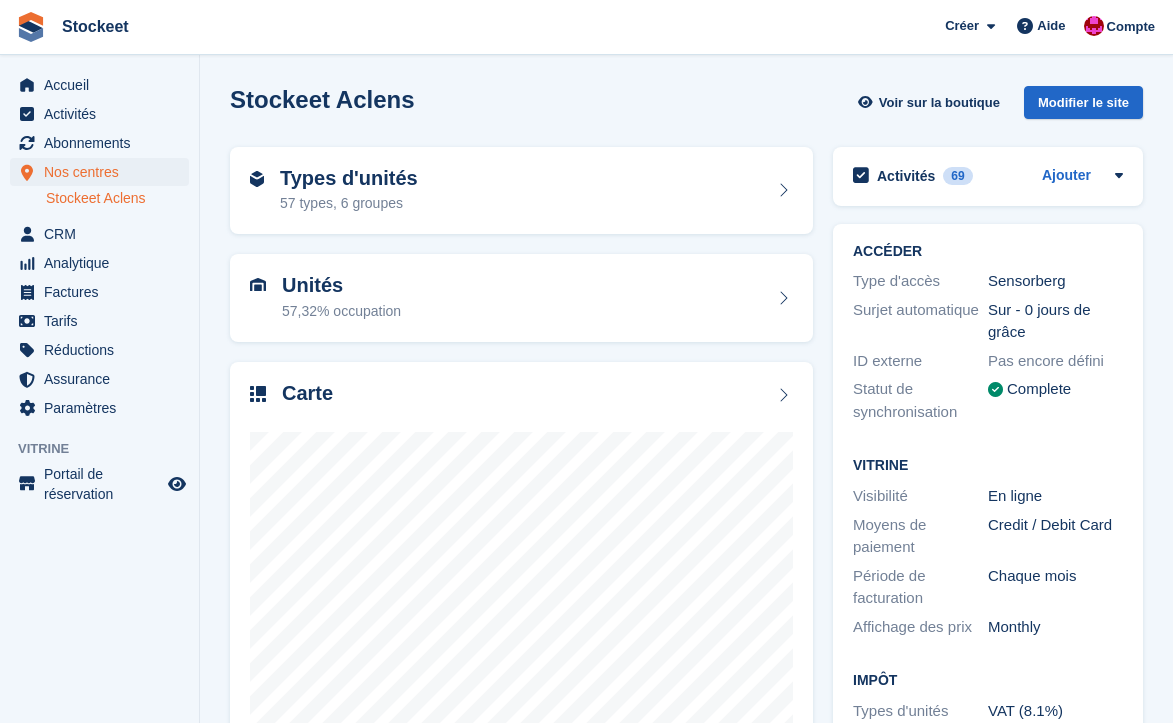 scroll, scrollTop: 0, scrollLeft: 0, axis: both 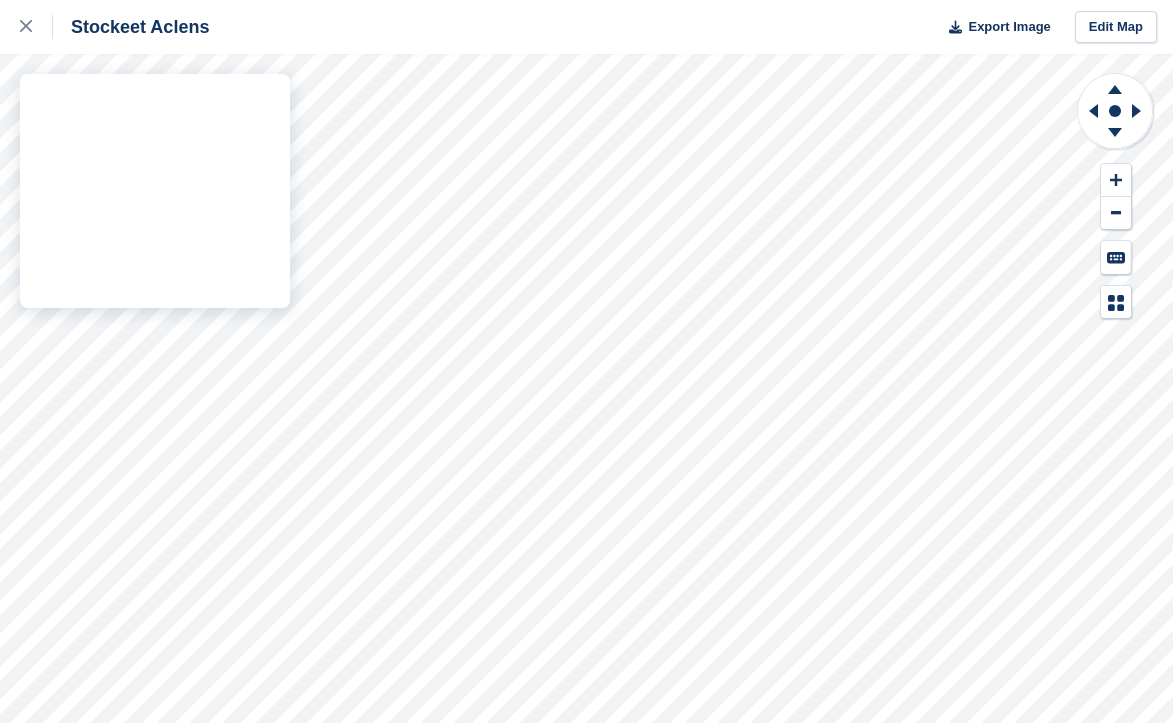 click on "Stockeet Aclens Export Image Edit Map" at bounding box center (586, 361) 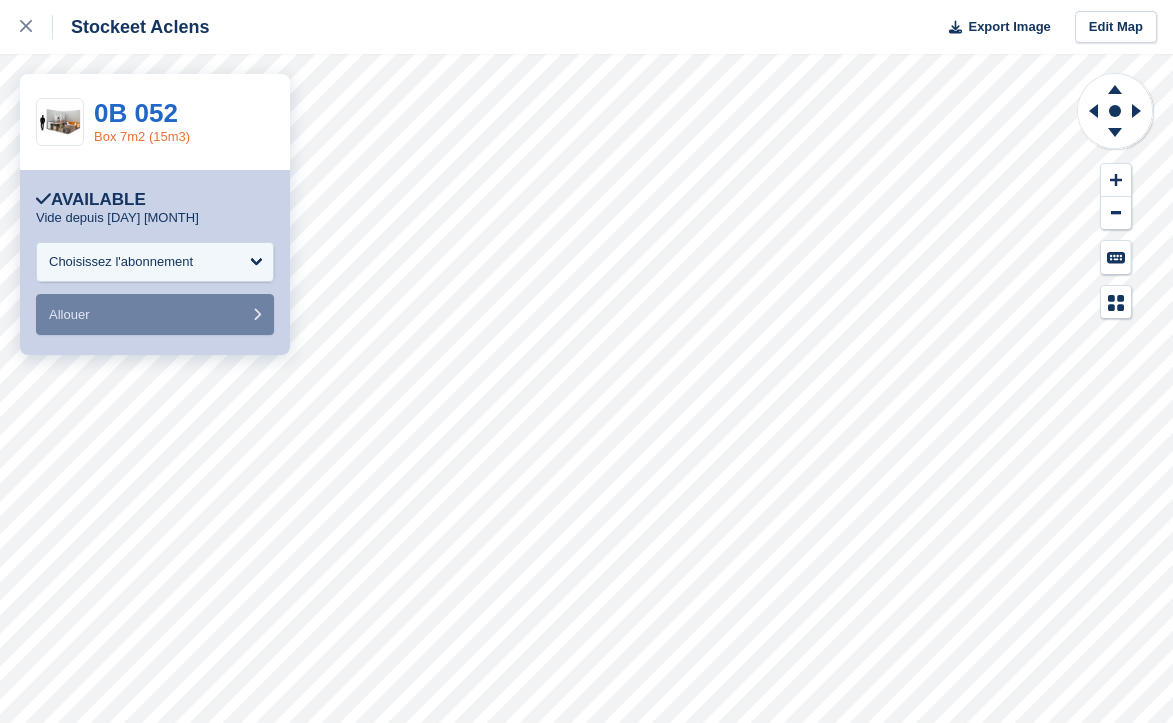 click on "Box 7m2 (15m3)" at bounding box center [142, 136] 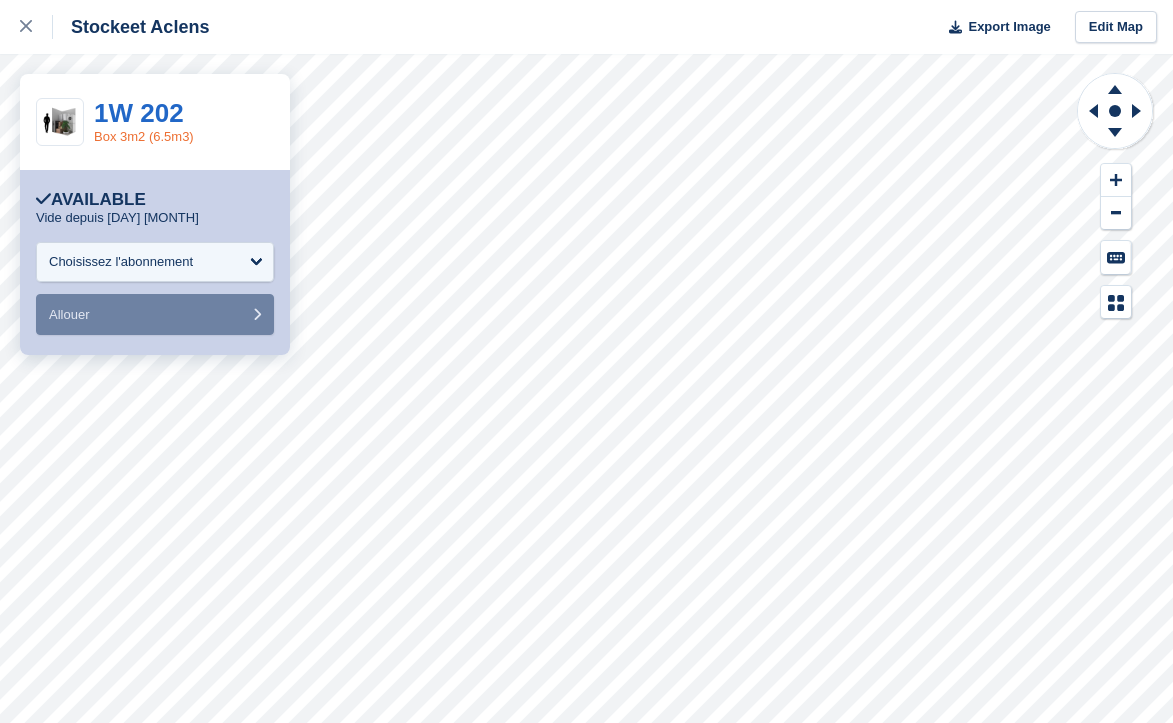 click on "Box 3m2 (6.5m3)" at bounding box center [144, 136] 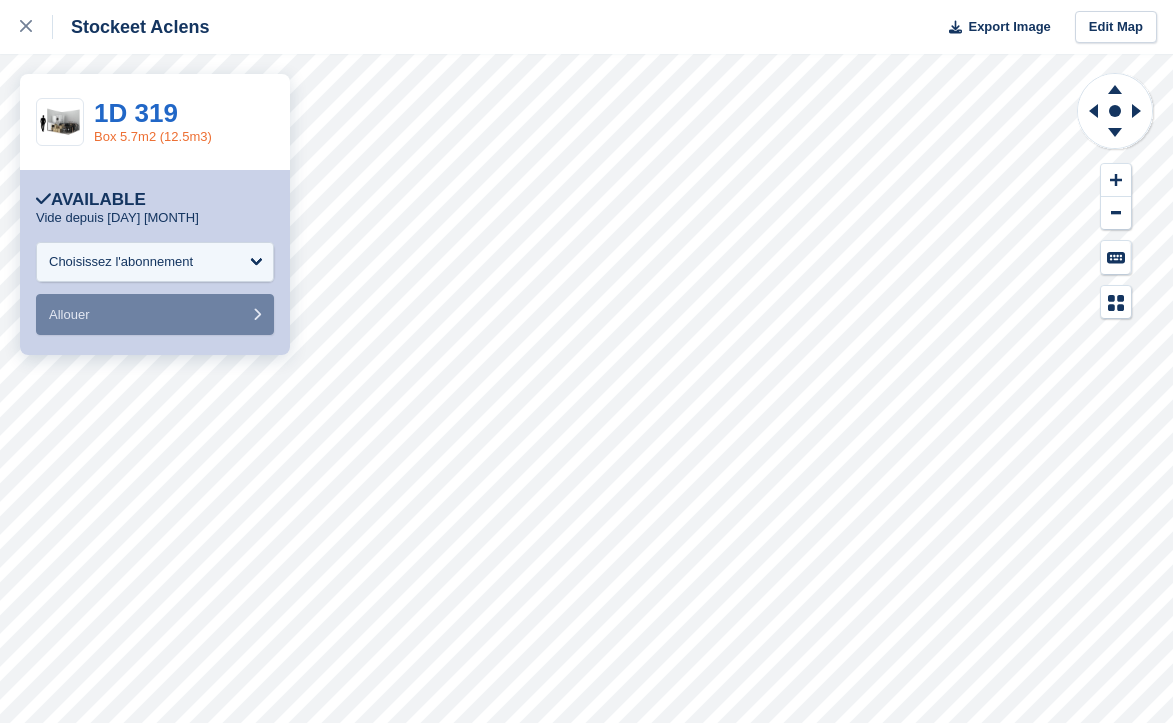 click on "Box 5.7m2 (12.5m3)" at bounding box center (153, 136) 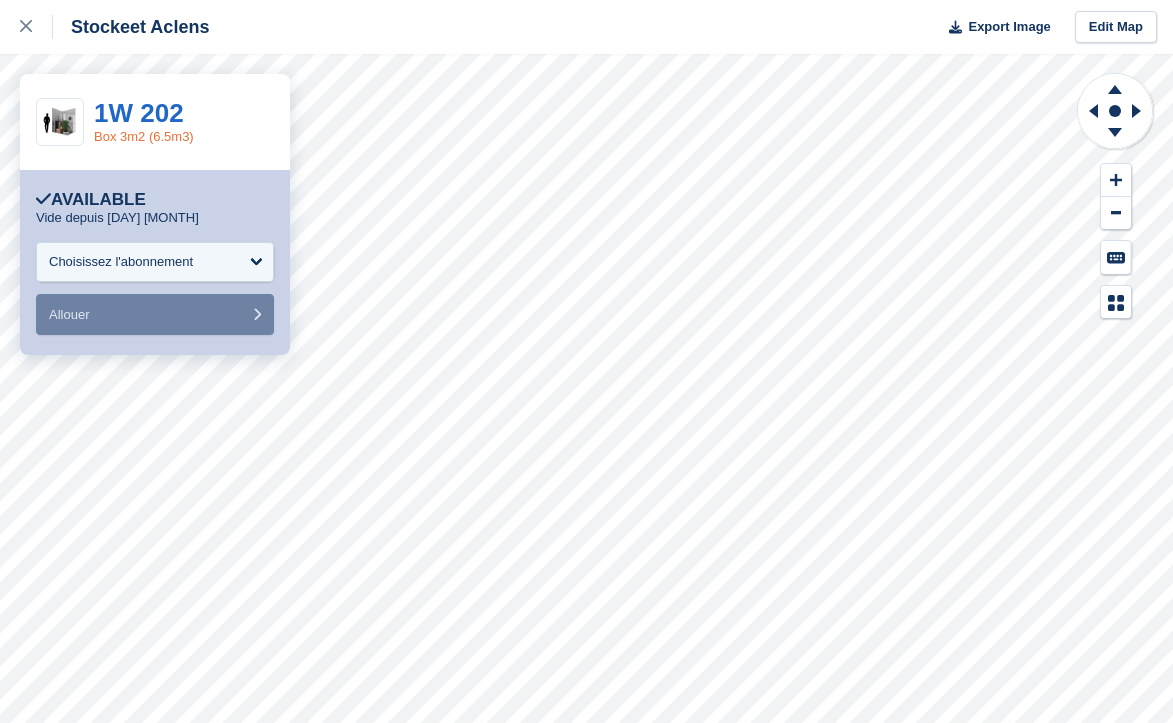 click on "Box 3m2 (6.5m3)" at bounding box center [144, 136] 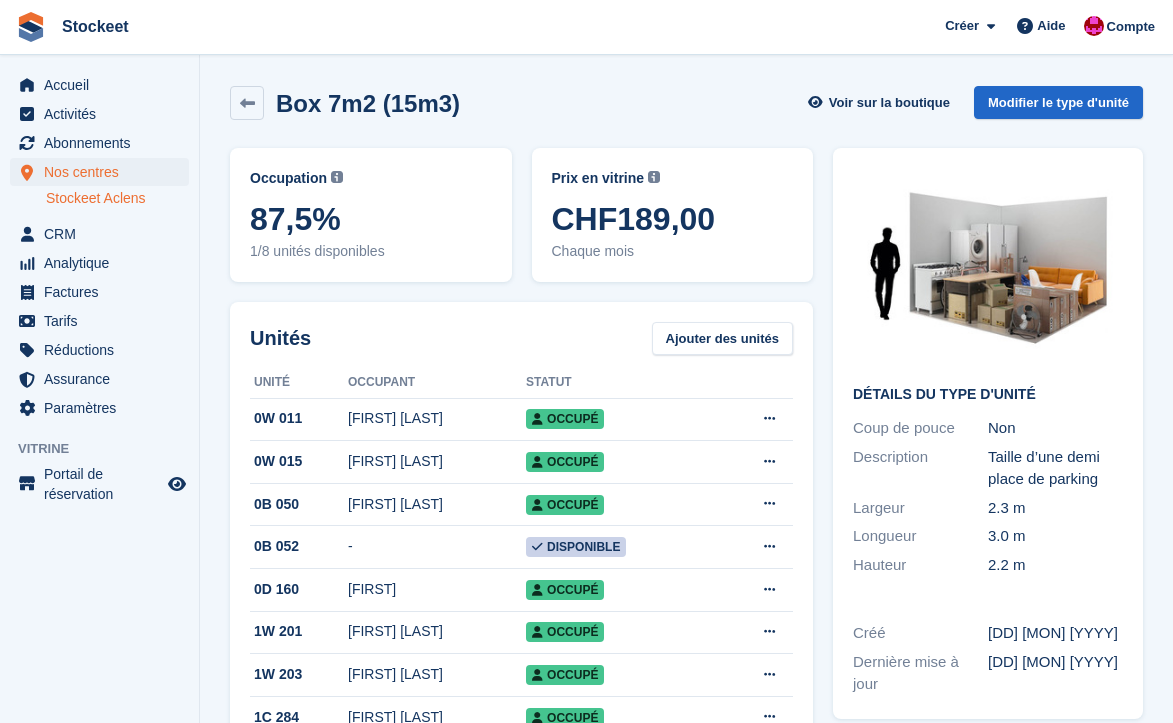 scroll, scrollTop: 0, scrollLeft: 0, axis: both 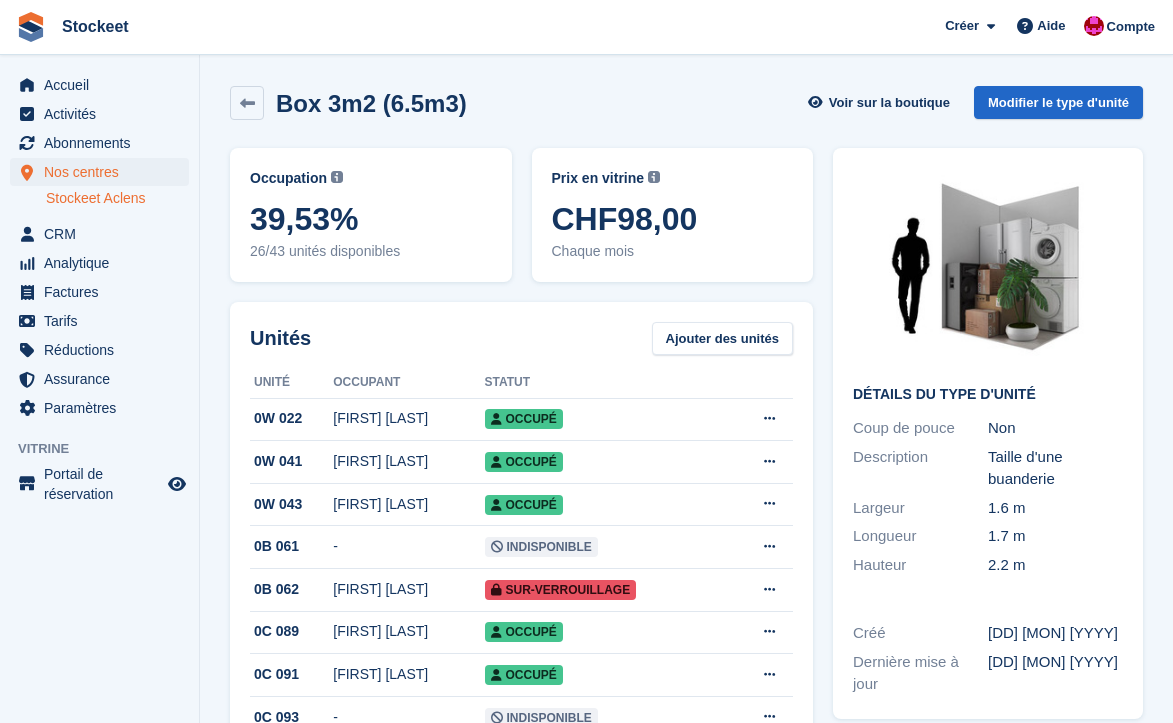 click on "Unités
Ajouter des unités" at bounding box center [521, 338] 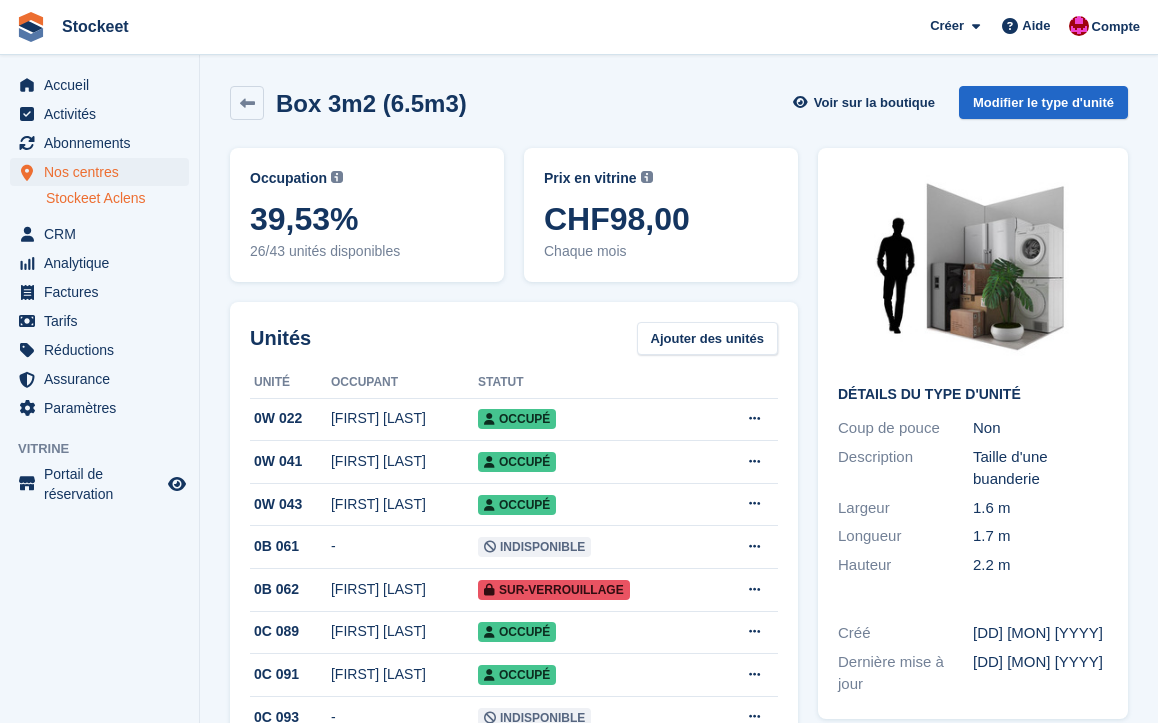 click on "Chaque mois" at bounding box center (661, 251) 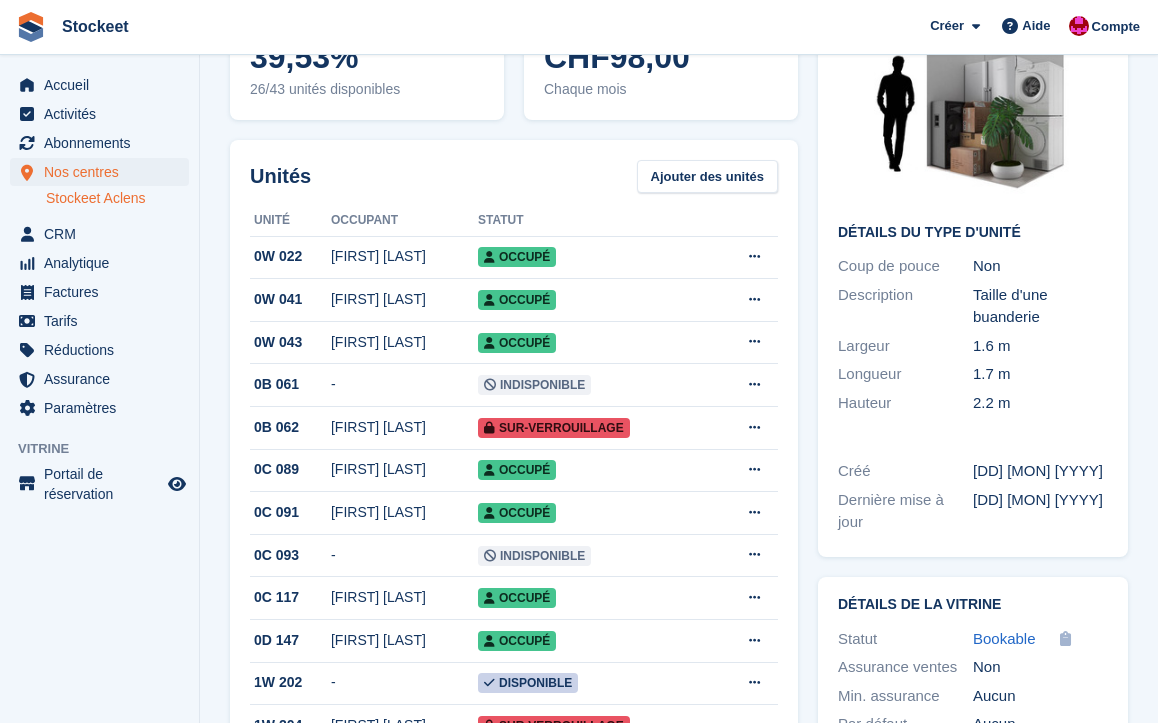 scroll, scrollTop: 0, scrollLeft: 0, axis: both 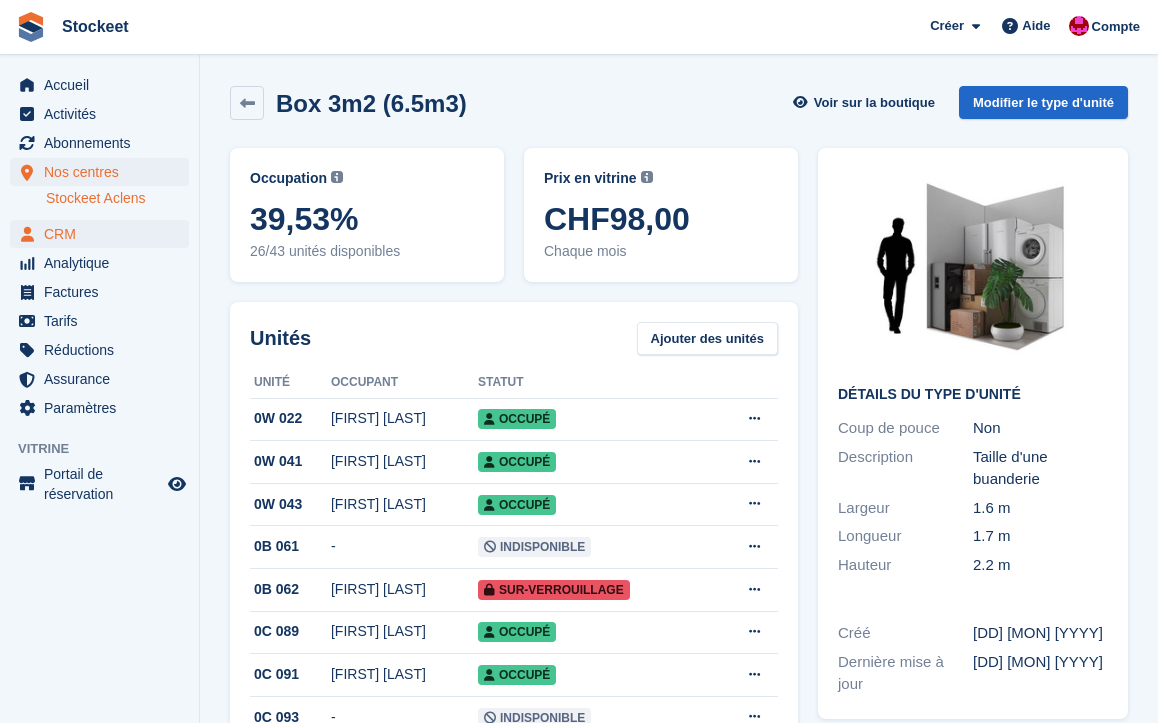 click on "CRM" at bounding box center [104, 234] 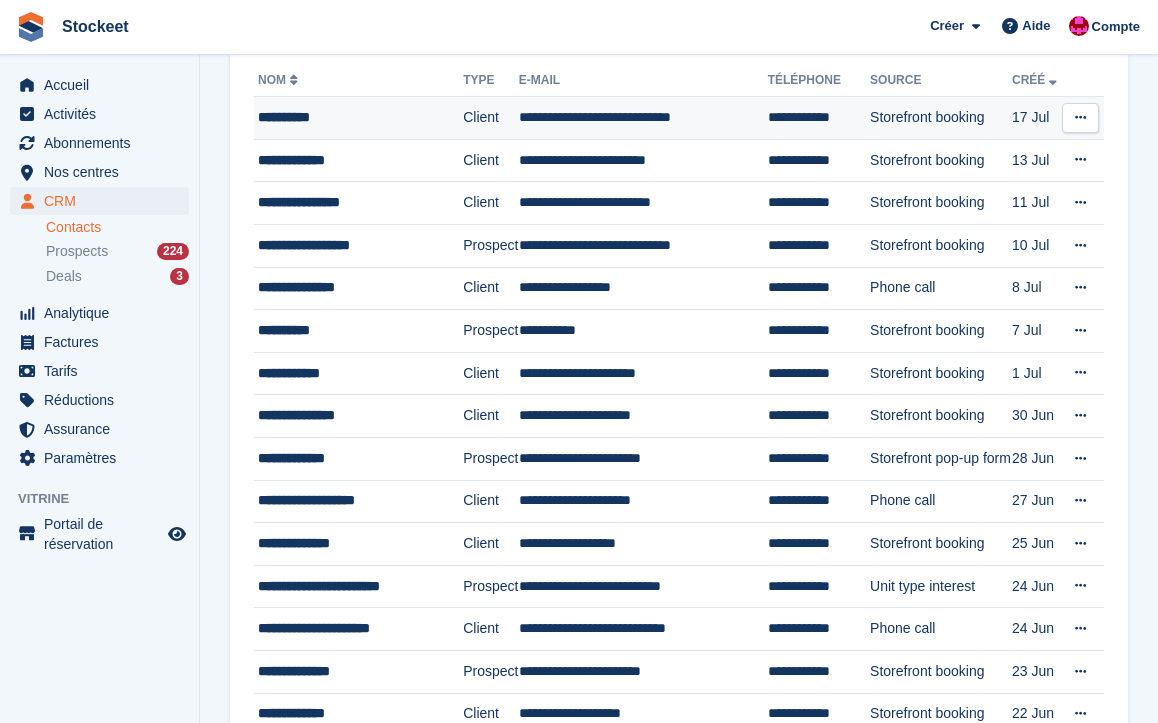scroll, scrollTop: 0, scrollLeft: 0, axis: both 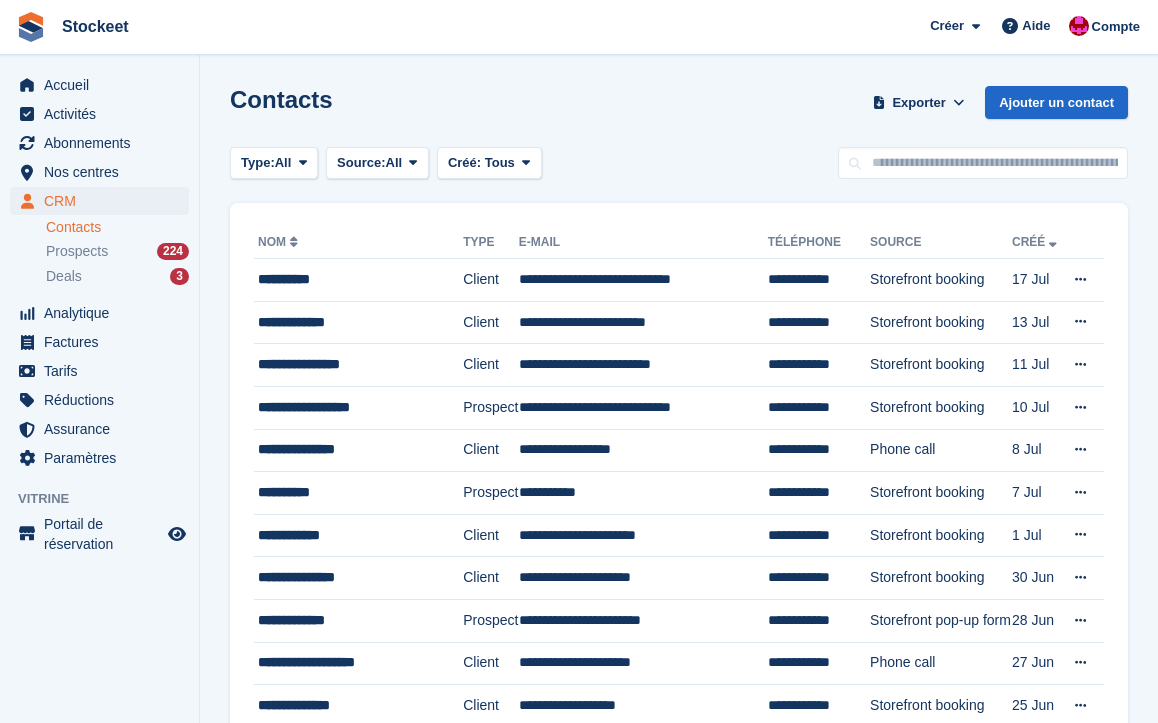 click on "CRM" at bounding box center [104, 201] 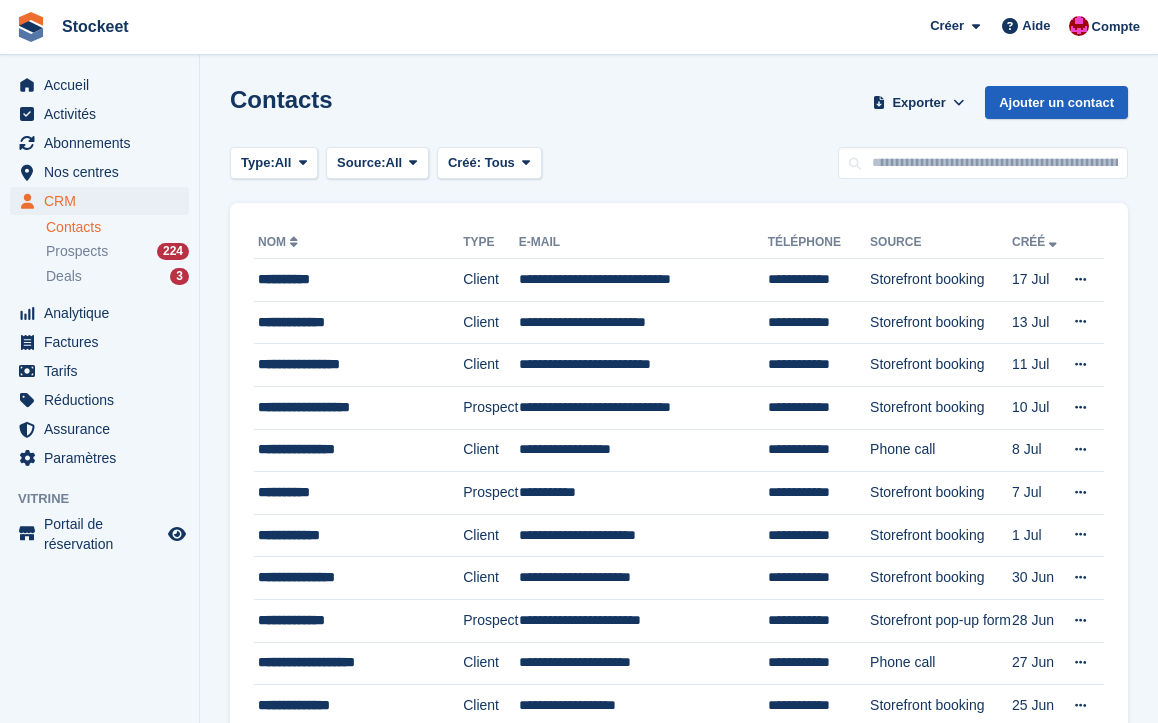 click on "Ajouter un contact" at bounding box center (1056, 102) 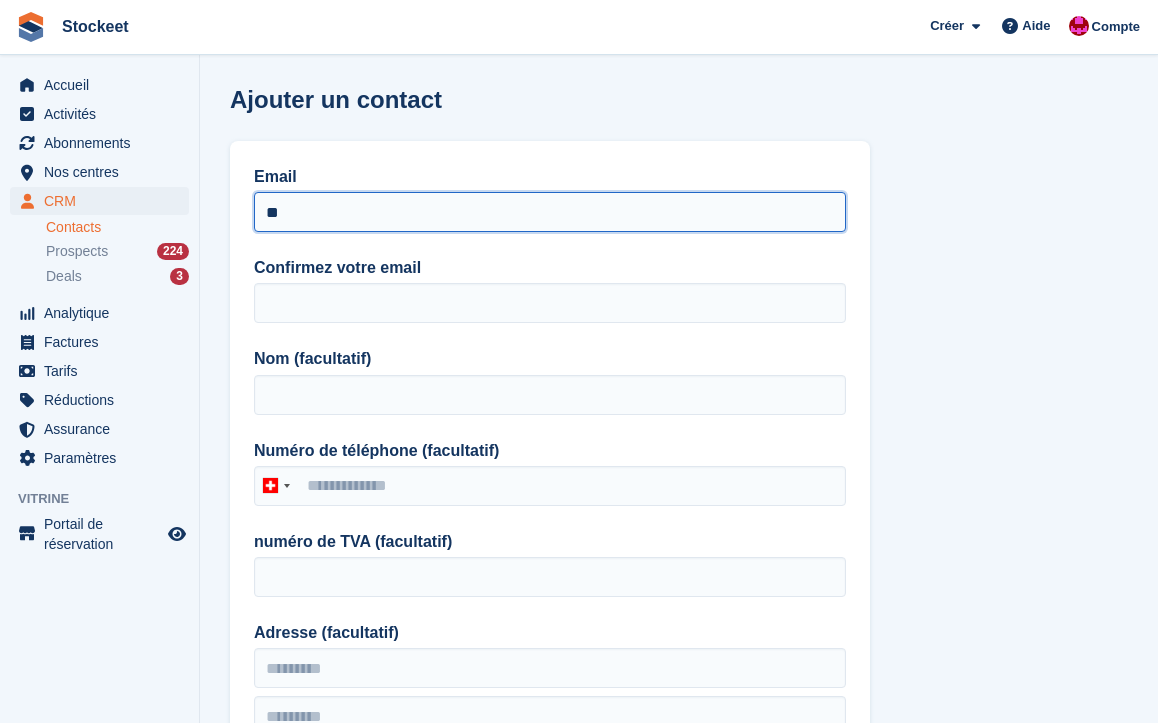type on "*" 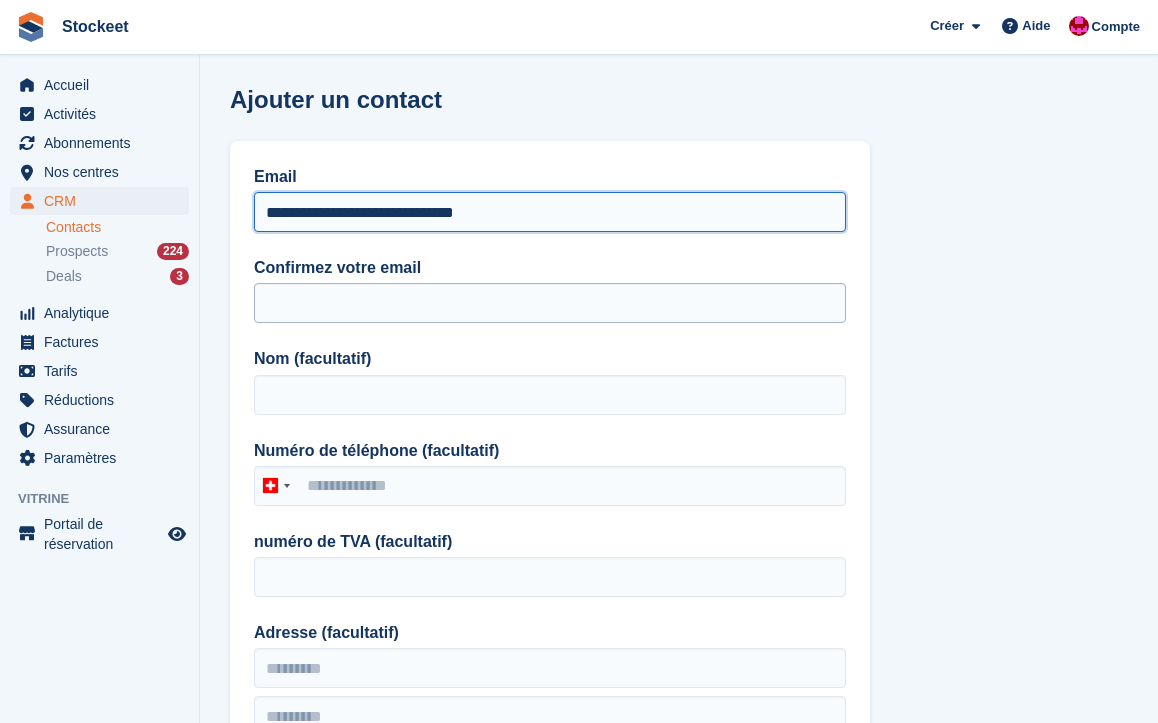 type on "**********" 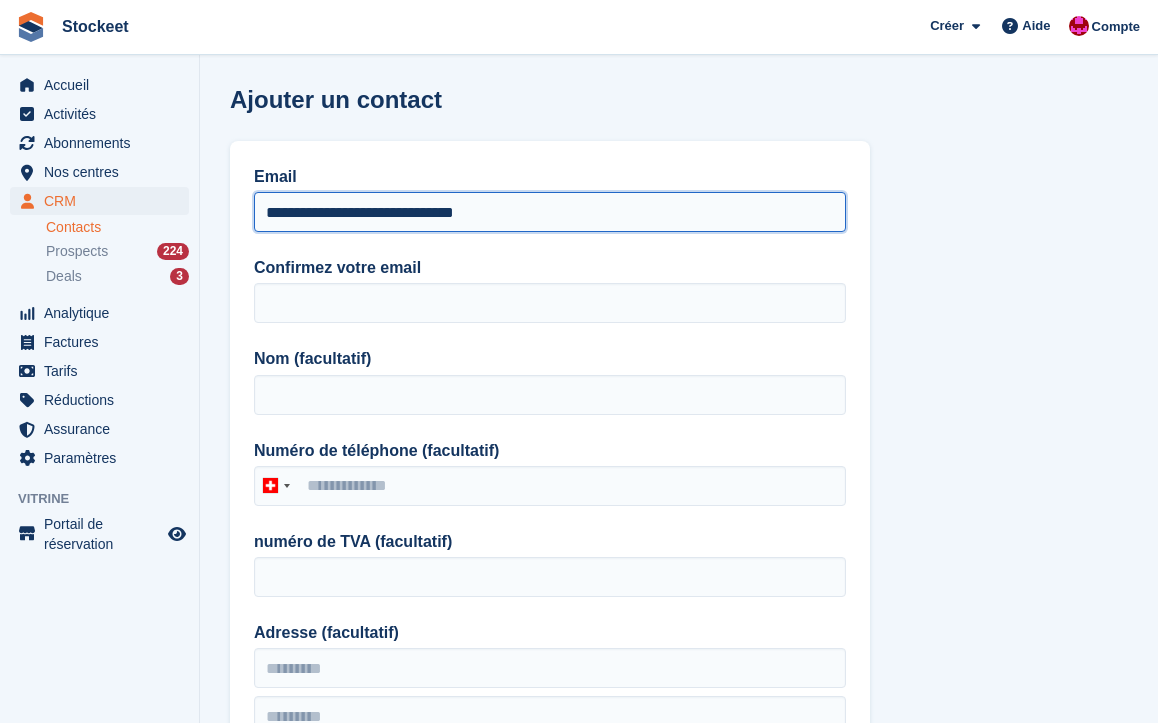 click on "**********" at bounding box center [550, 212] 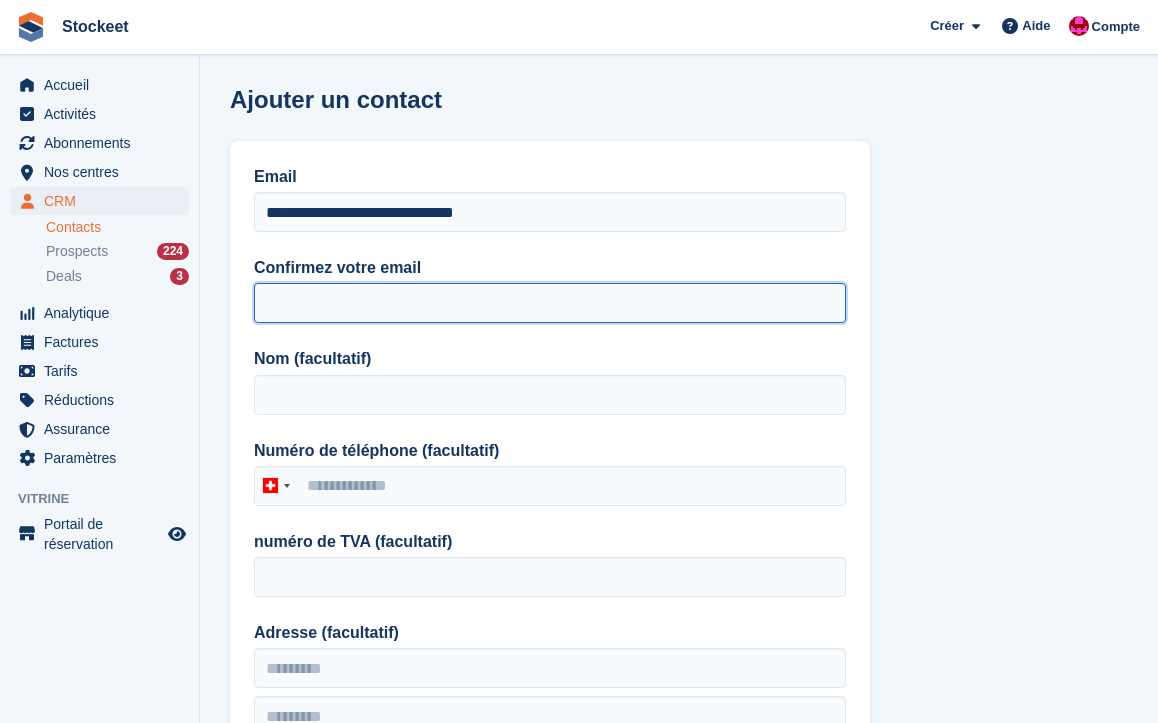 click on "Confirmez votre email" at bounding box center [550, 303] 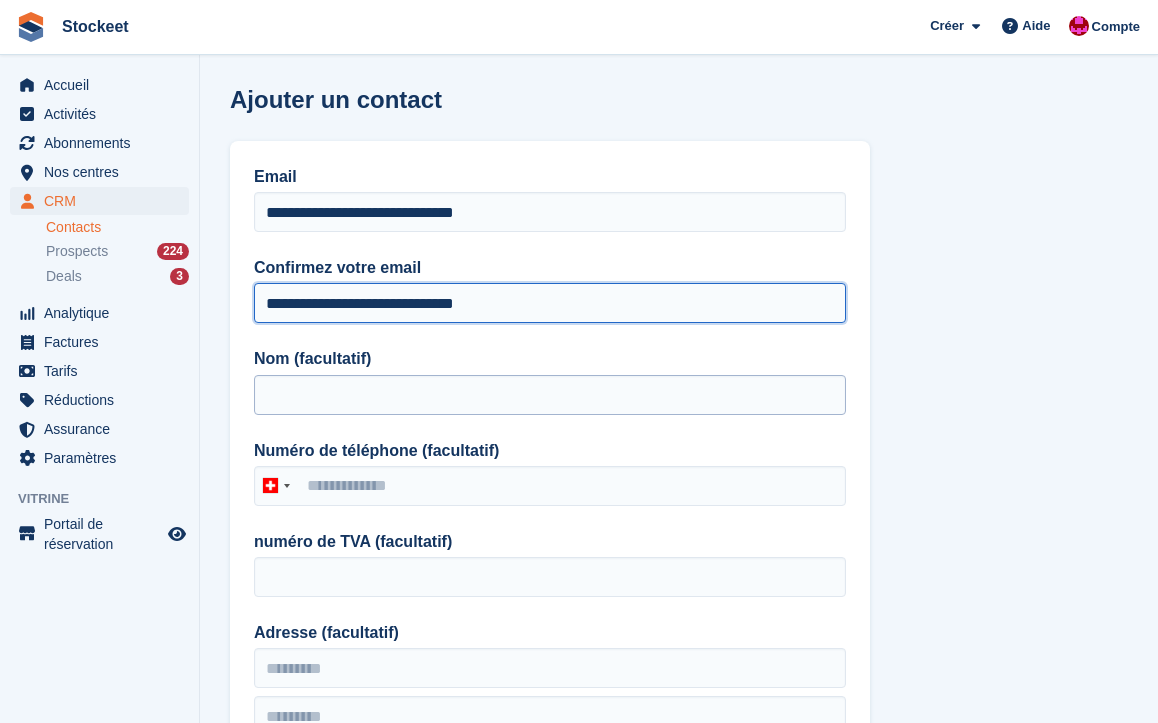 type on "**********" 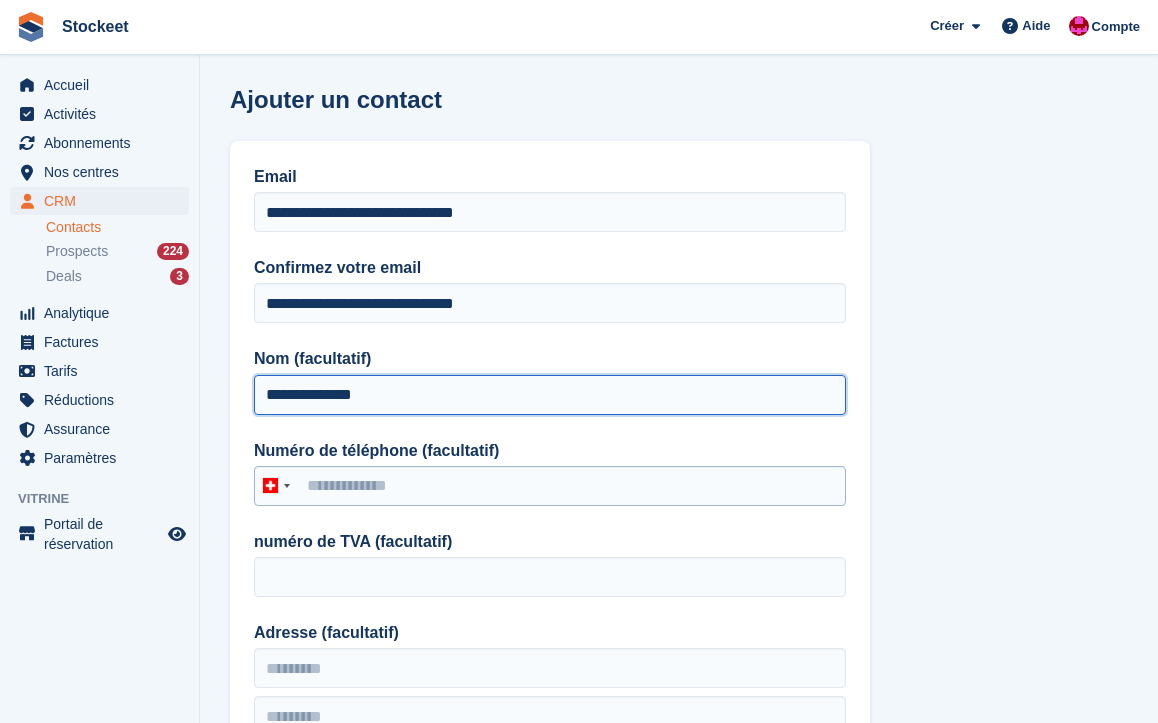 type on "**********" 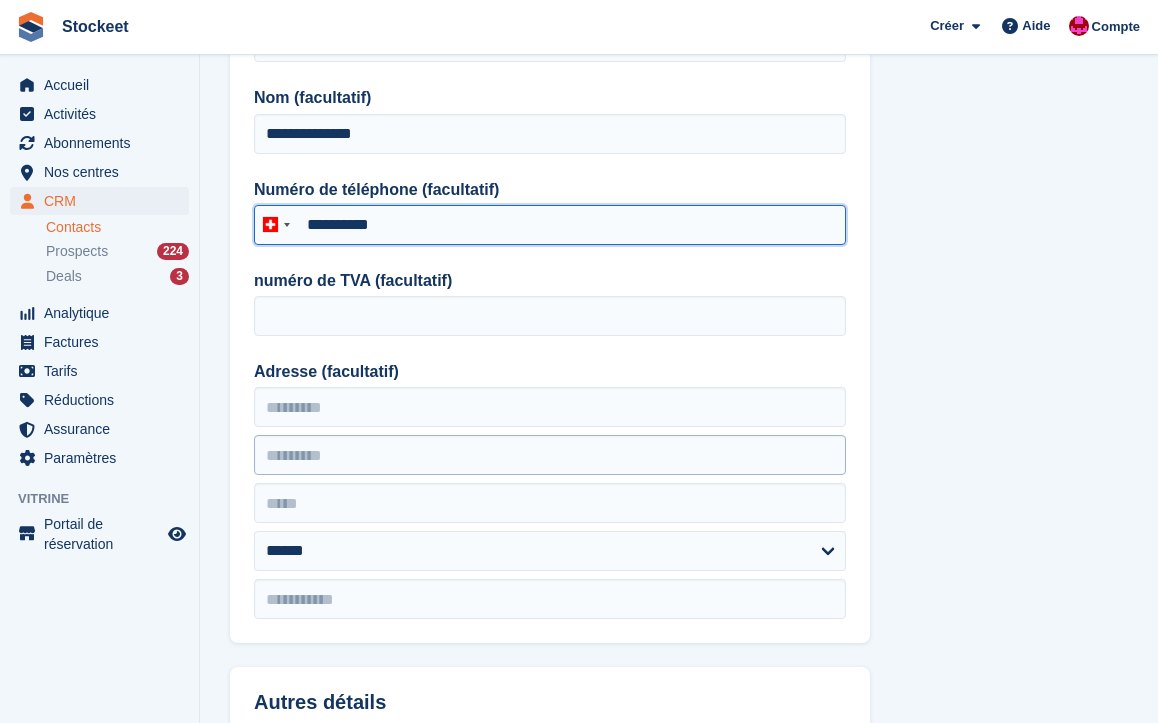 scroll, scrollTop: 349, scrollLeft: 0, axis: vertical 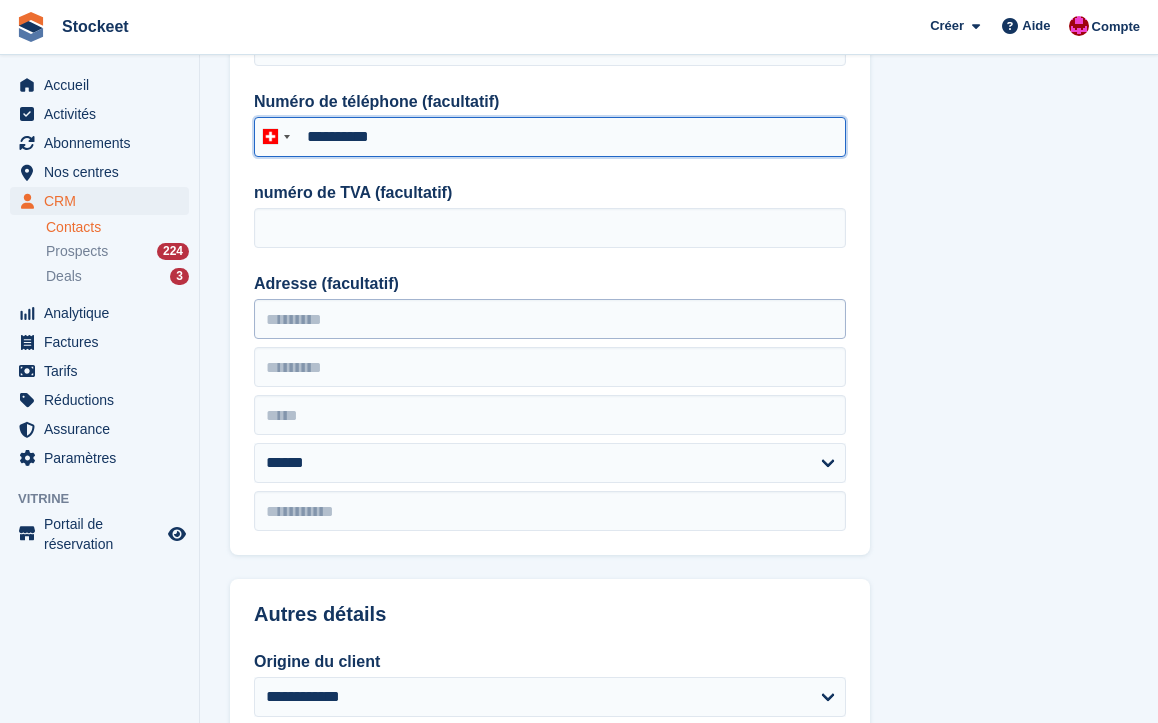 type on "**********" 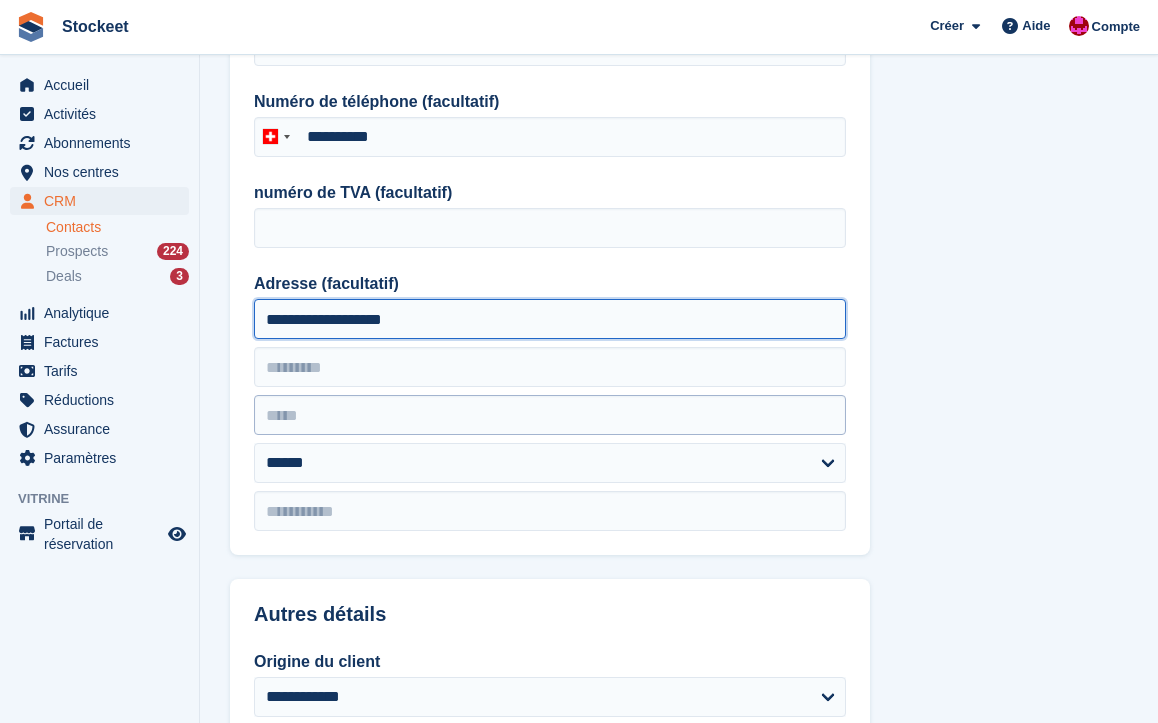 type on "**********" 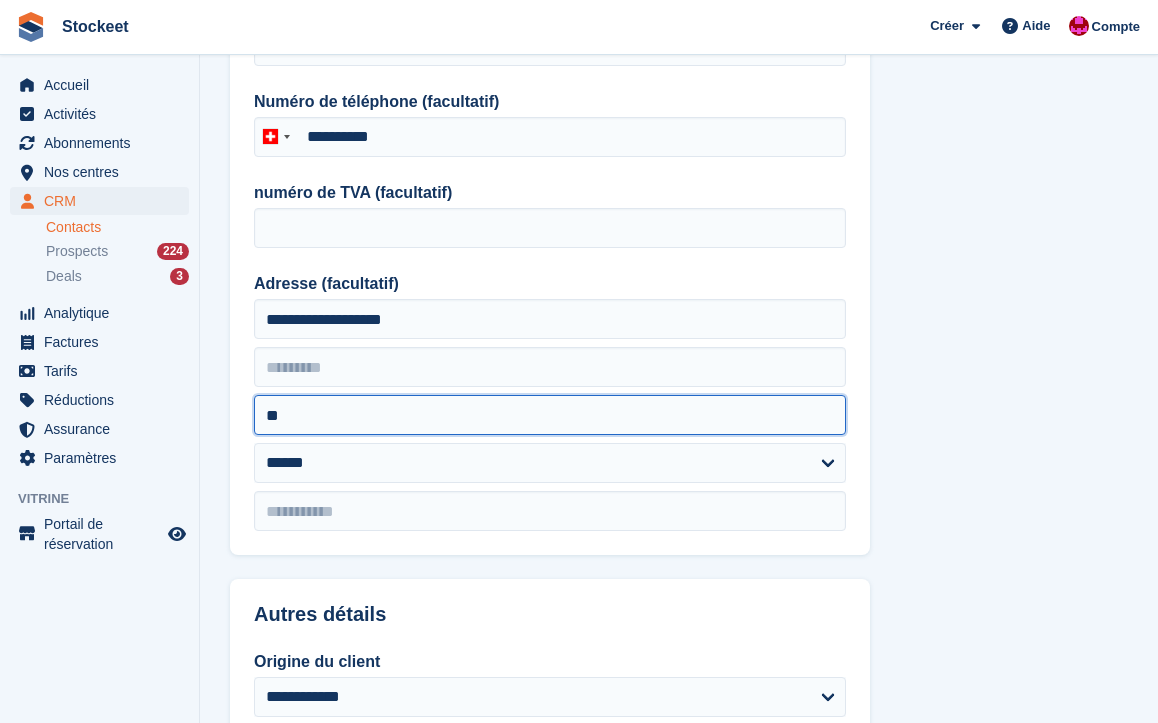 type on "*" 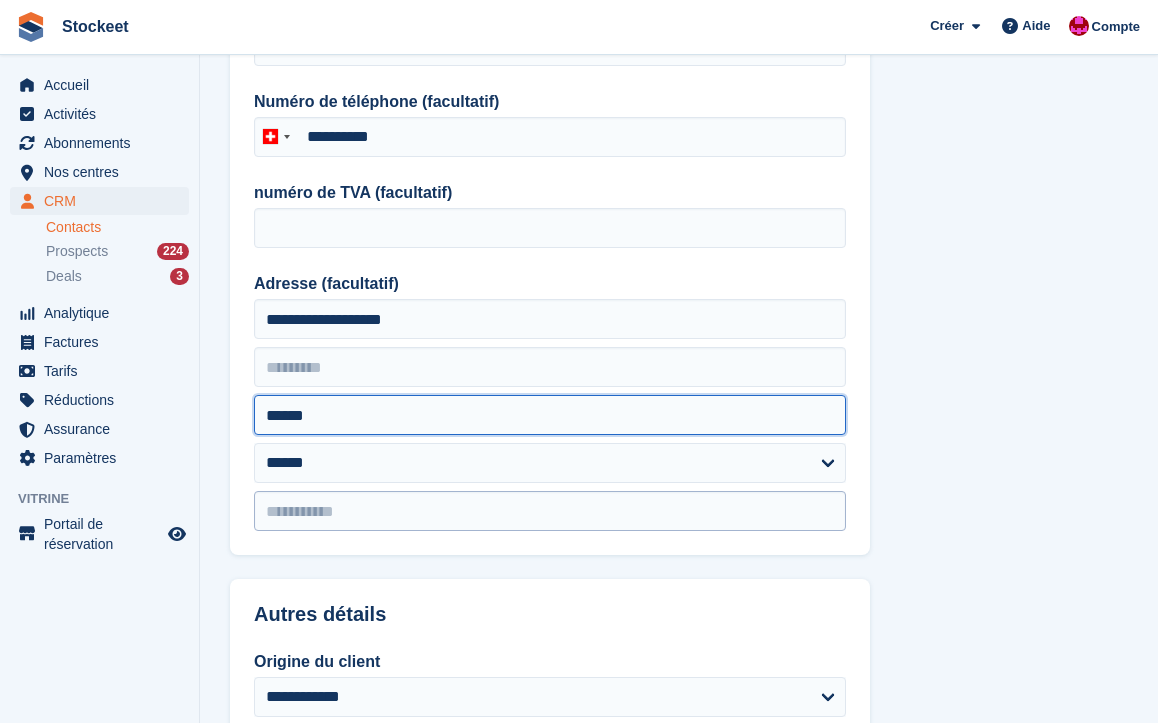 type on "*****" 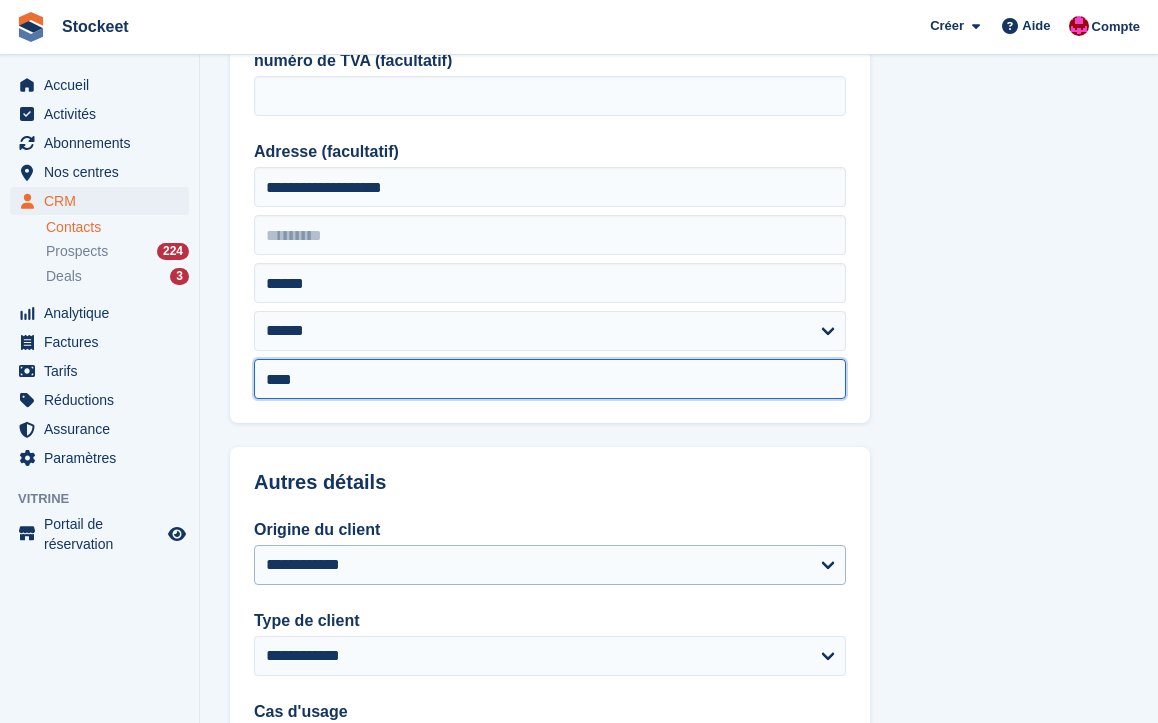 scroll, scrollTop: 656, scrollLeft: 0, axis: vertical 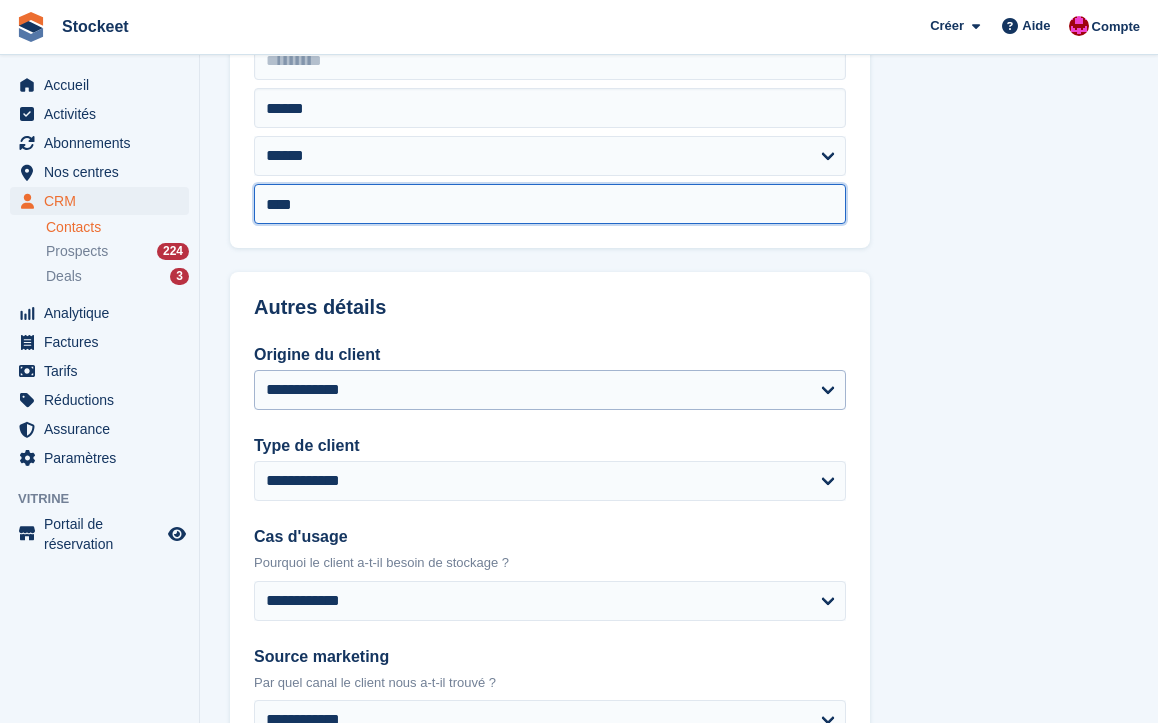 type on "****" 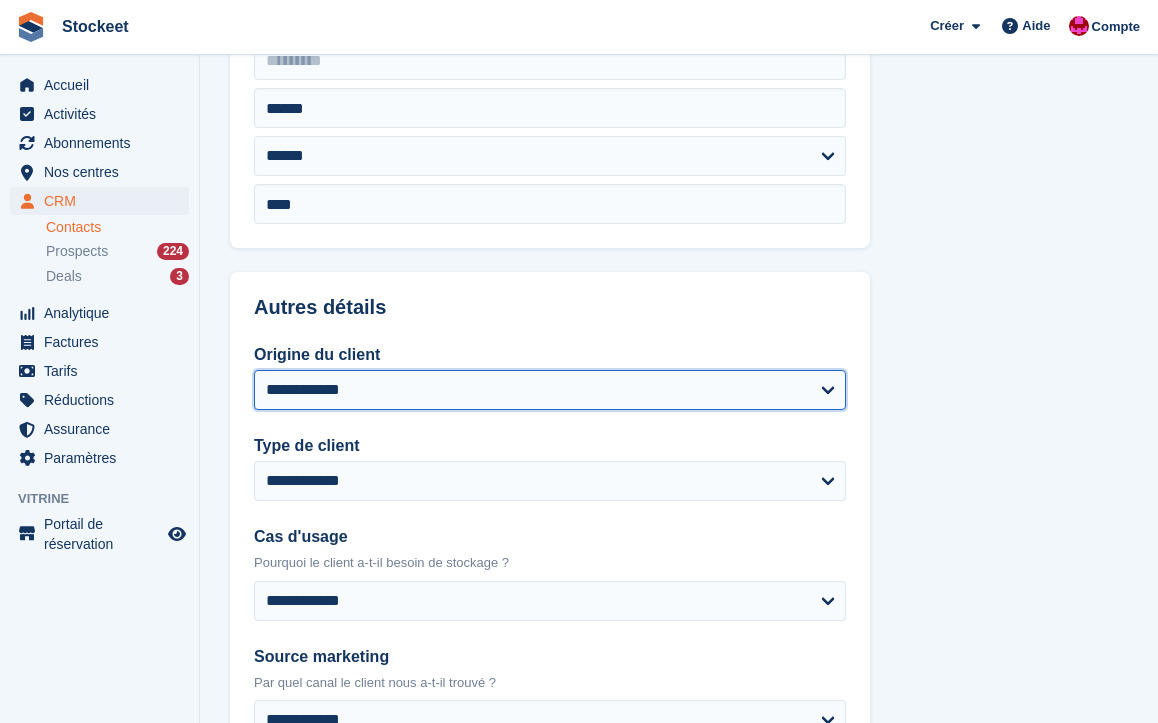 select on "*****" 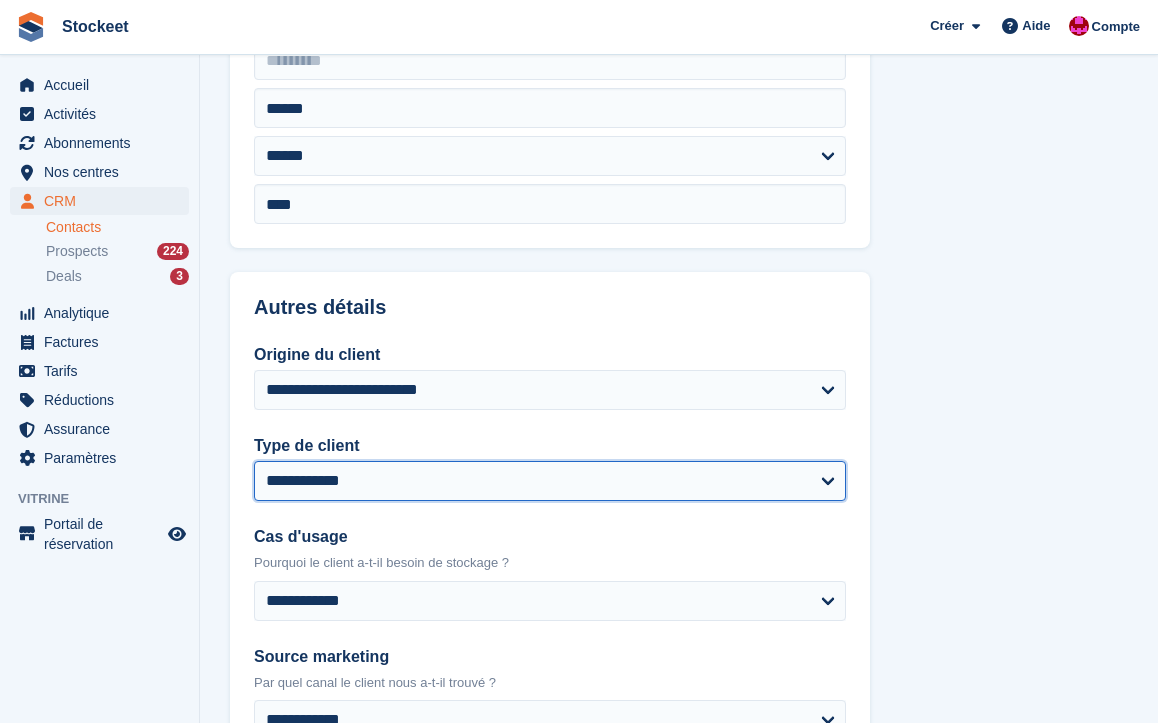 select on "********" 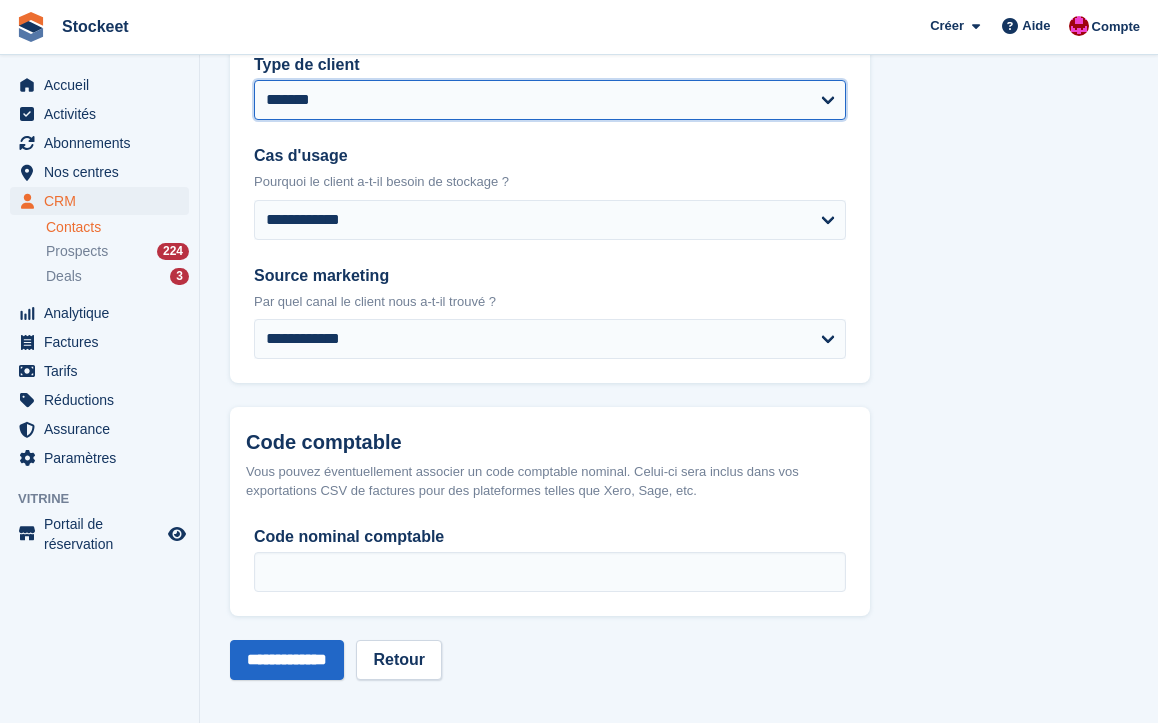 scroll, scrollTop: 998, scrollLeft: 0, axis: vertical 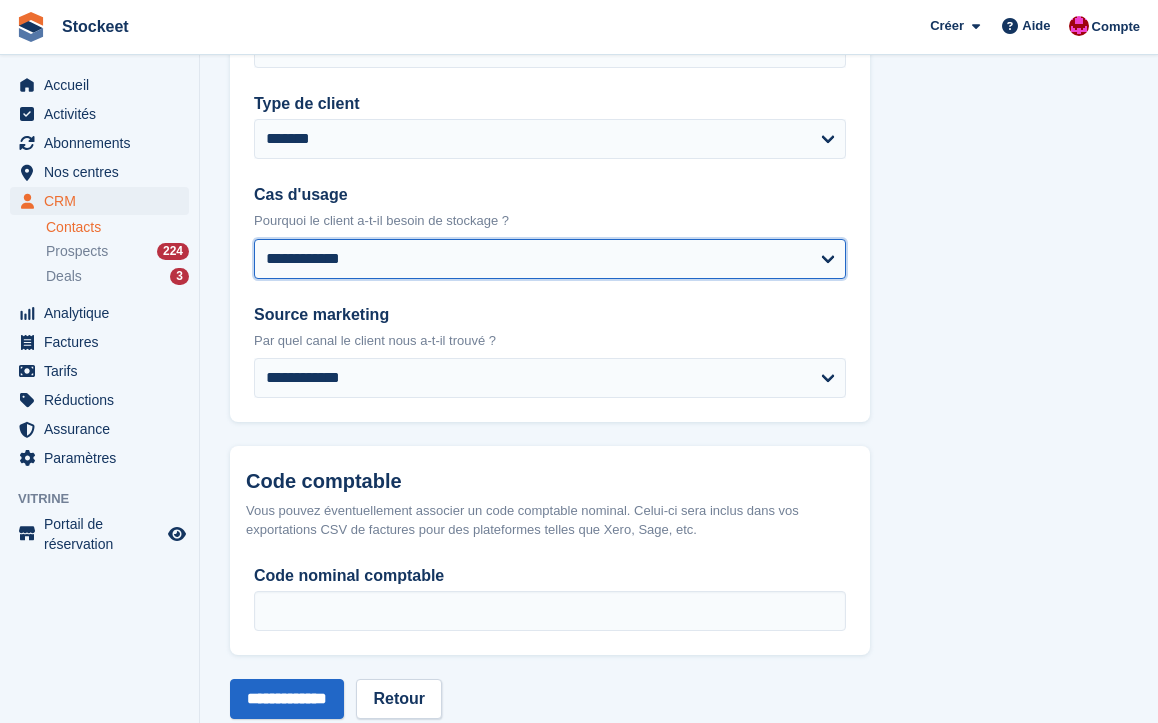 select on "**********" 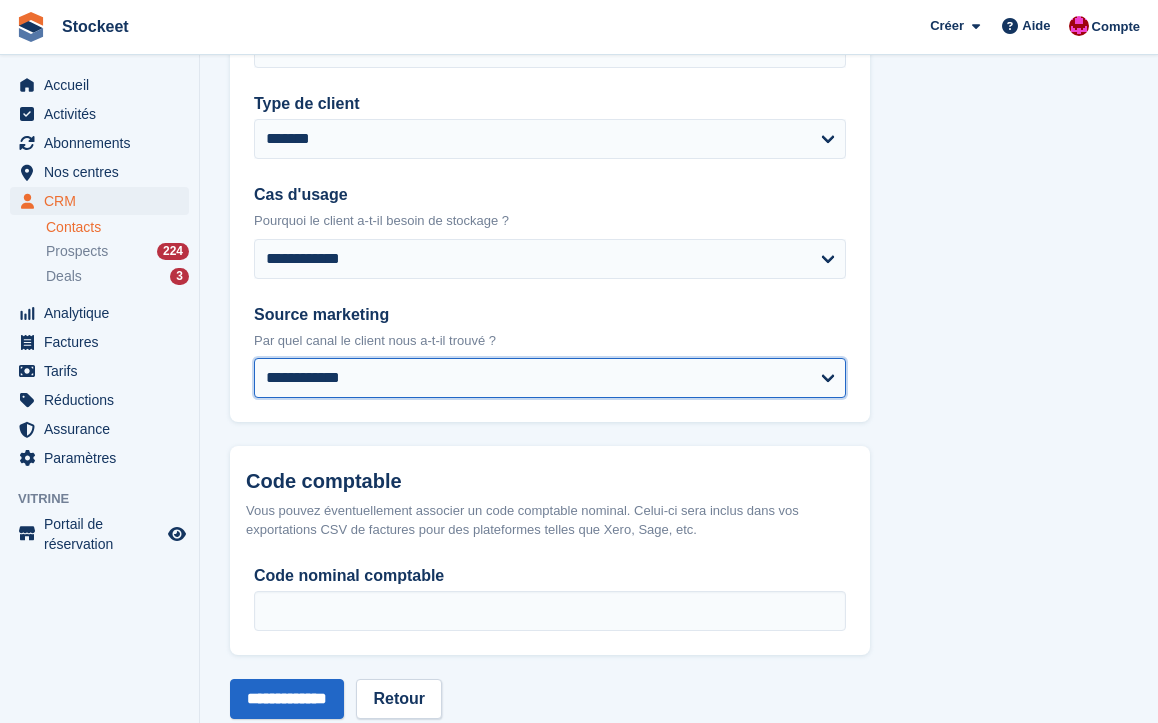 select on "**********" 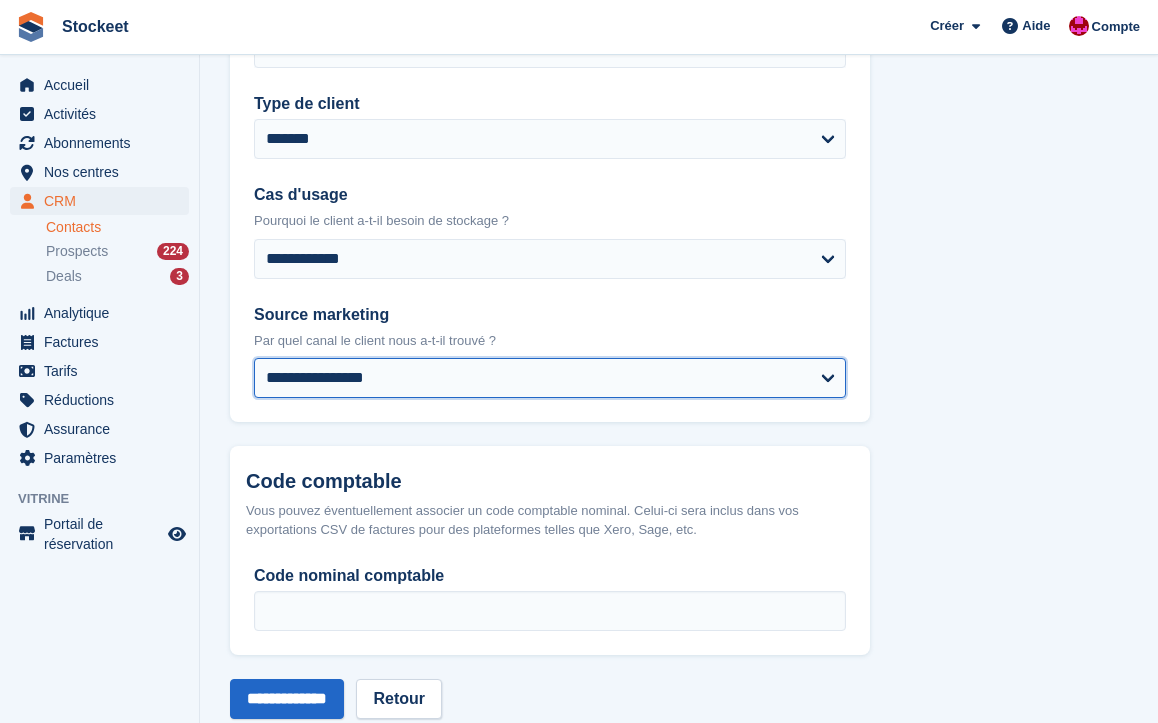 scroll, scrollTop: 1026, scrollLeft: 0, axis: vertical 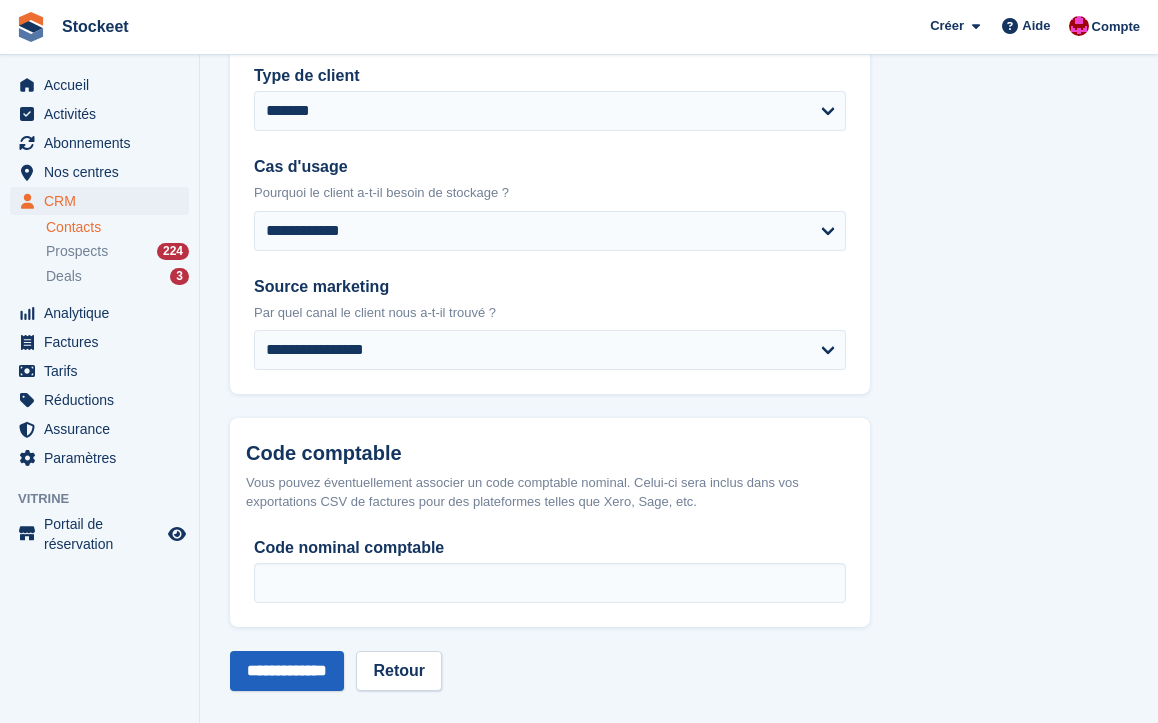click on "**********" at bounding box center (287, 671) 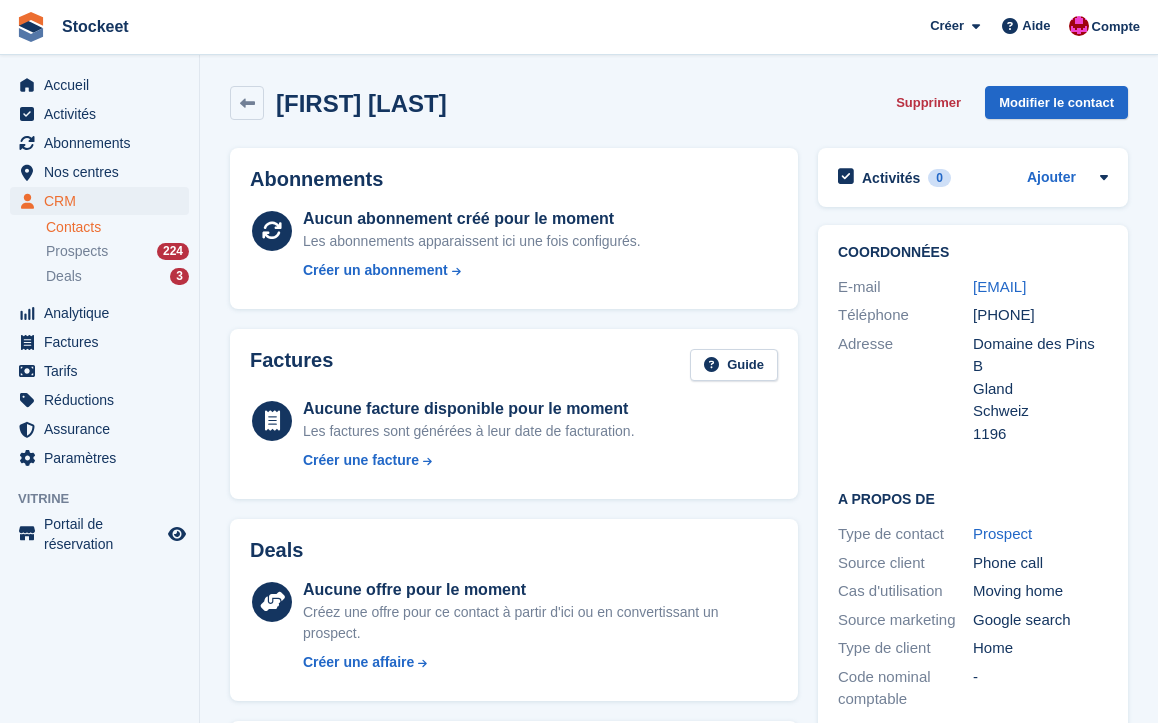 scroll, scrollTop: 4, scrollLeft: 0, axis: vertical 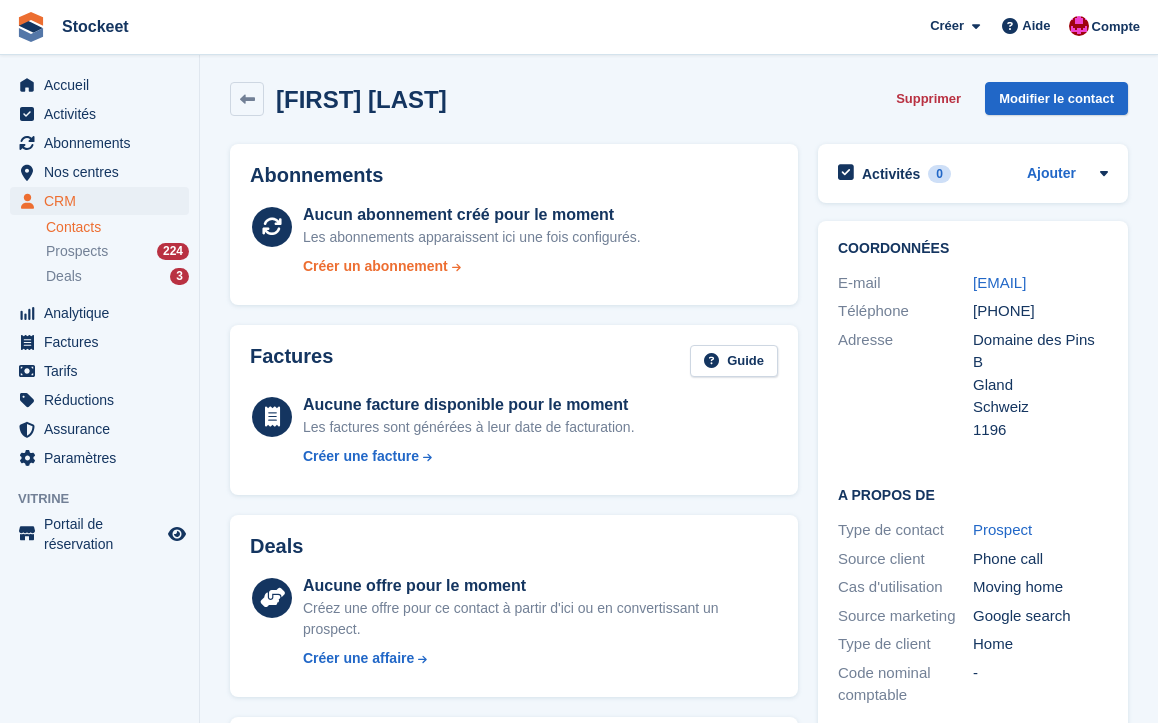 click on "Créer un abonnement" at bounding box center [375, 266] 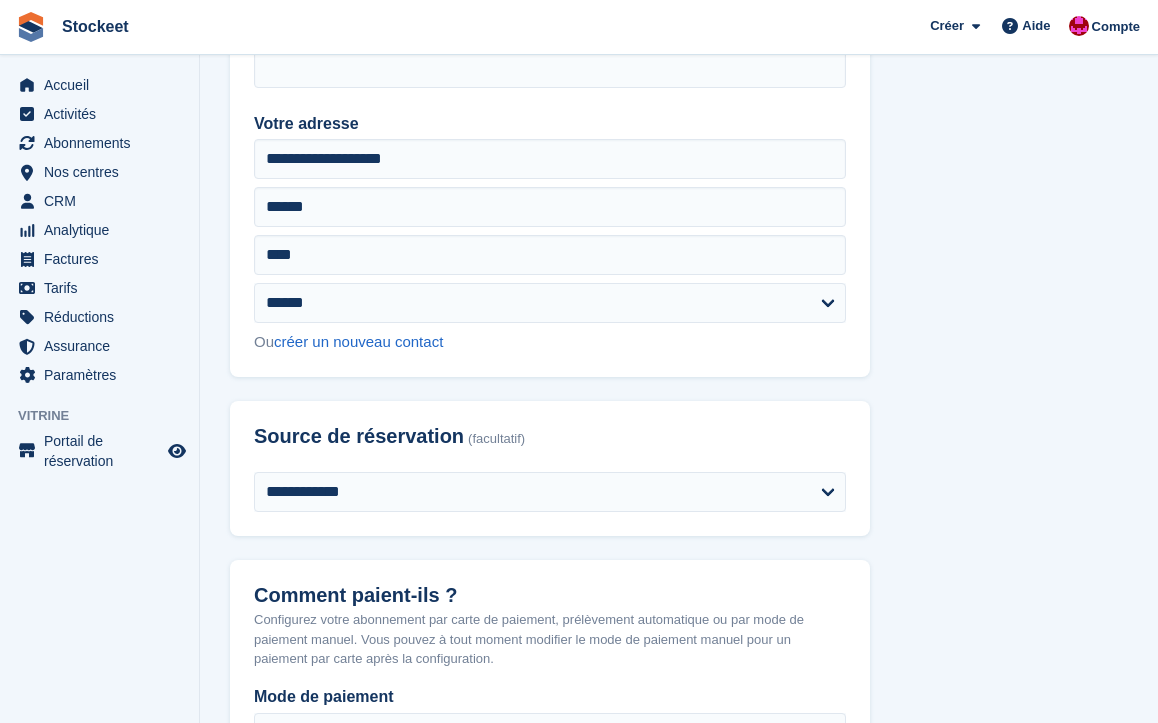 scroll, scrollTop: 489, scrollLeft: 0, axis: vertical 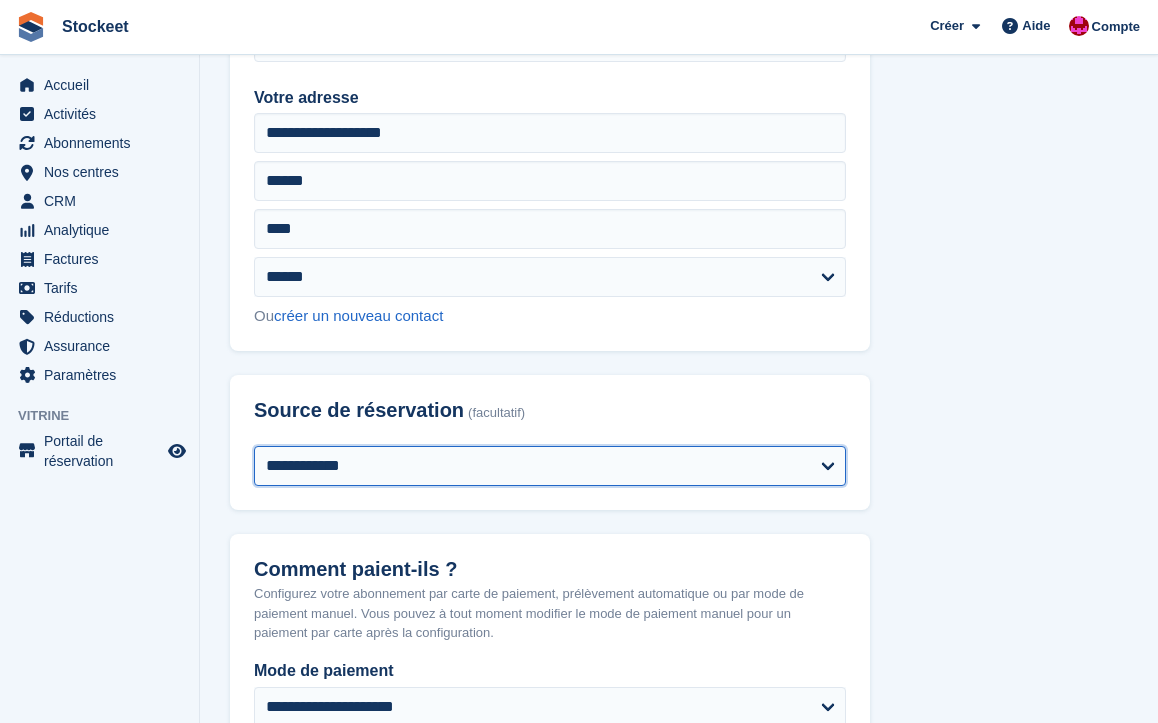 select on "*******" 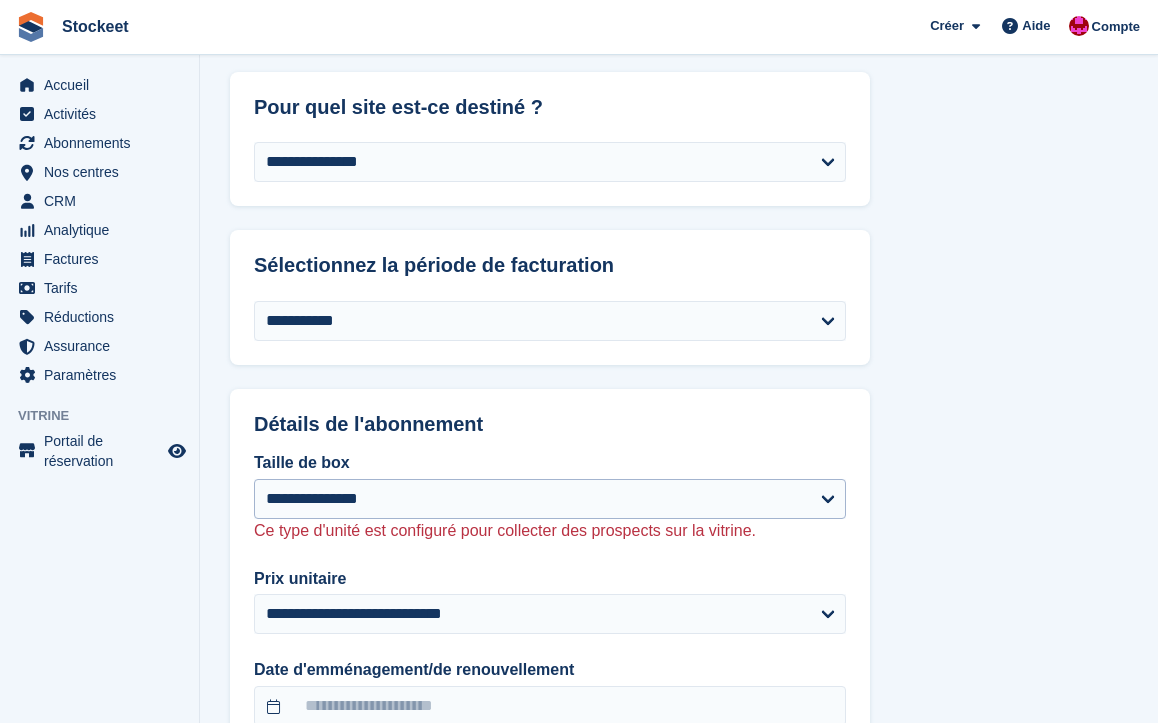 scroll, scrollTop: 1335, scrollLeft: 0, axis: vertical 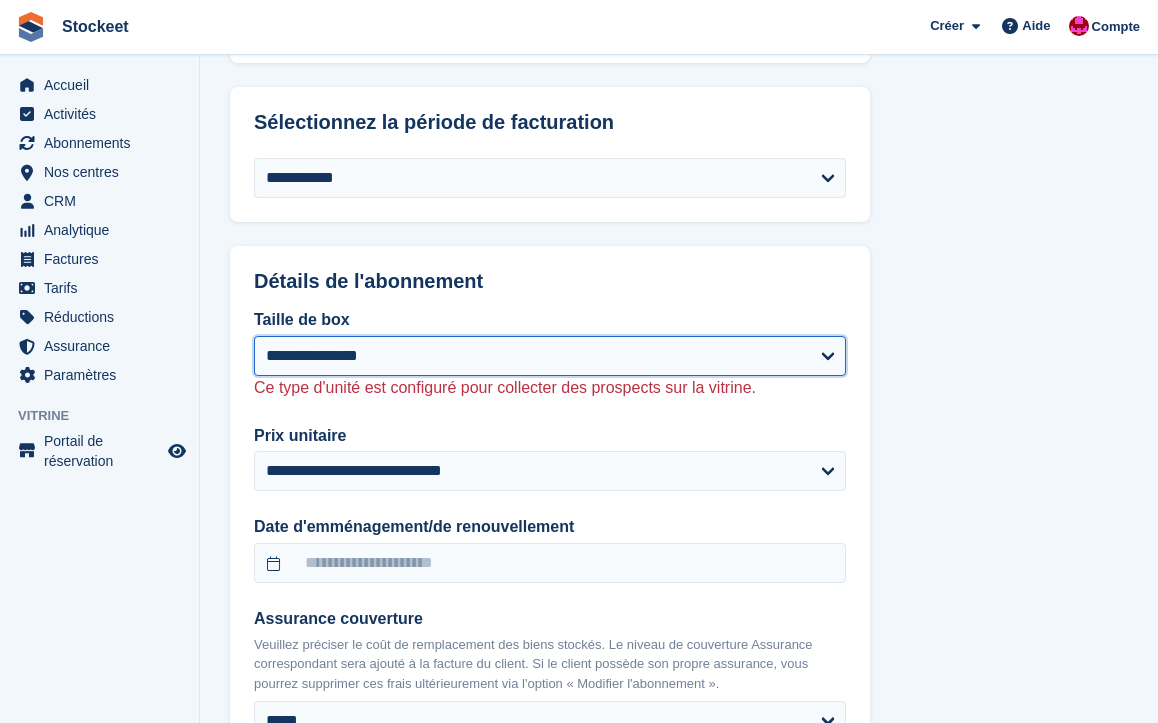 select on "****" 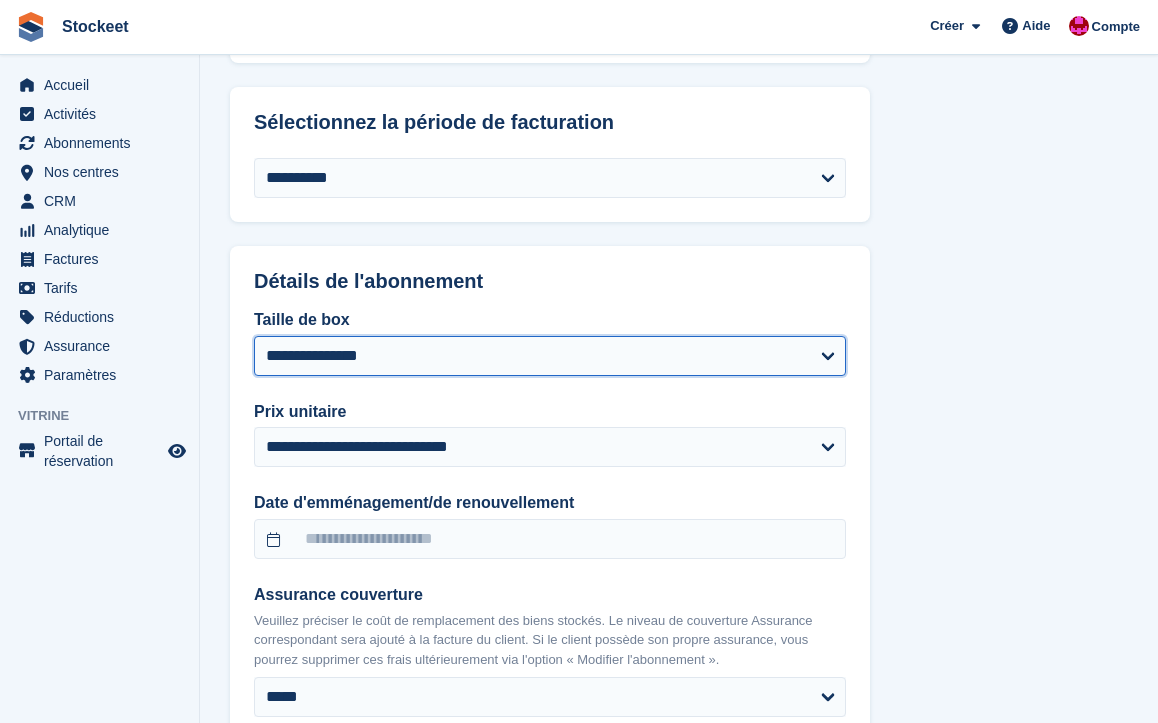 type on "**********" 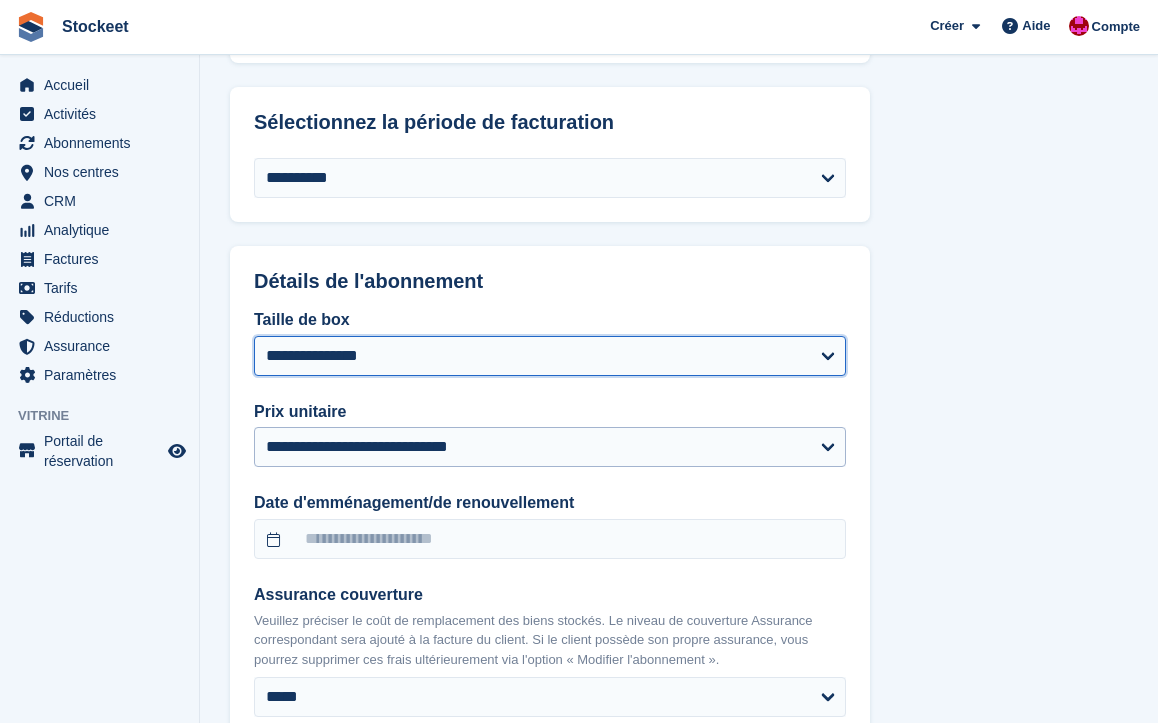 scroll, scrollTop: 1368, scrollLeft: 0, axis: vertical 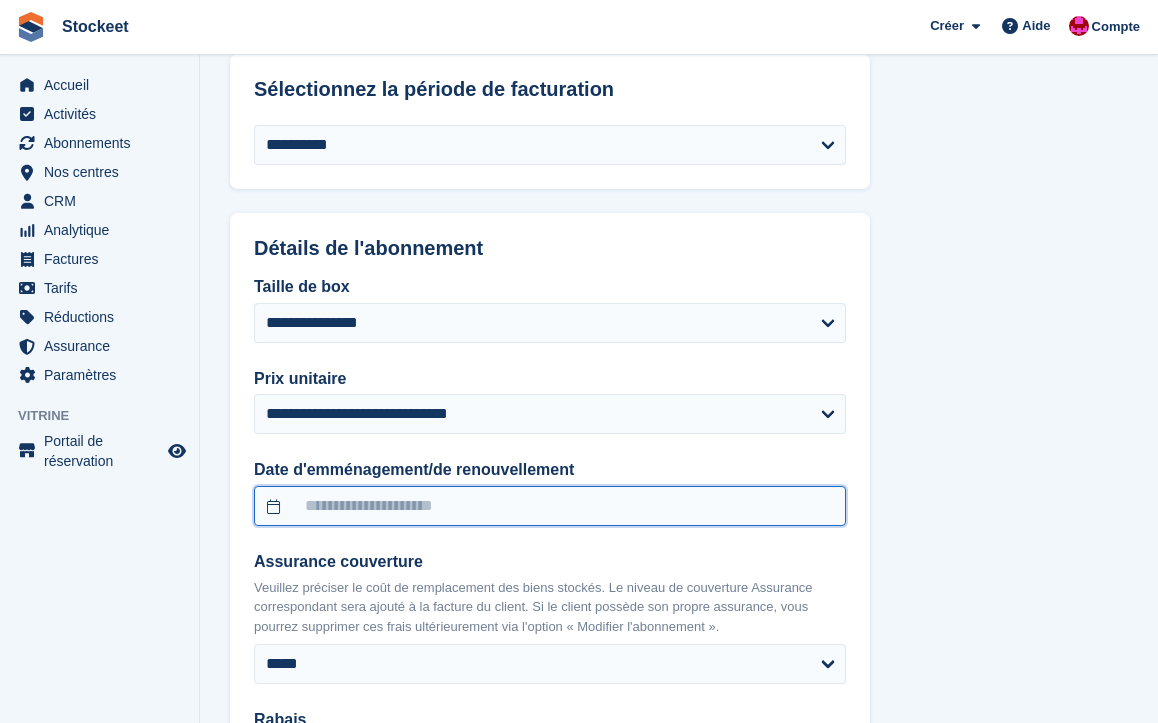 click at bounding box center [550, 506] 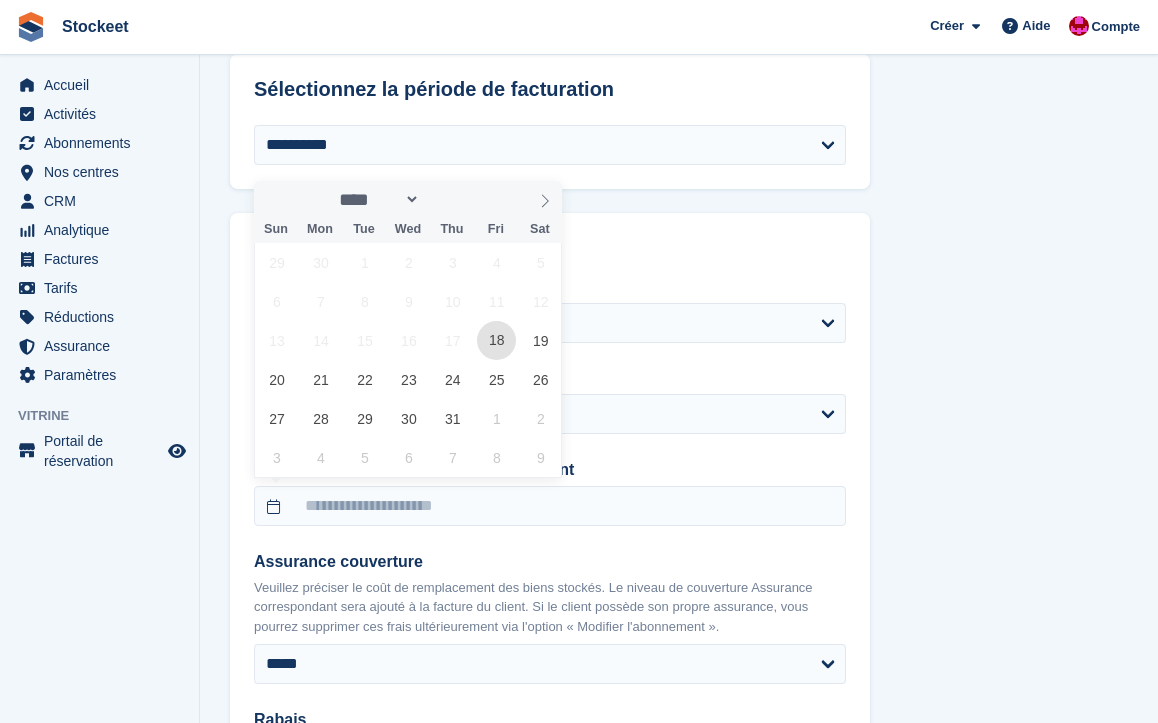 click on "18" at bounding box center (496, 340) 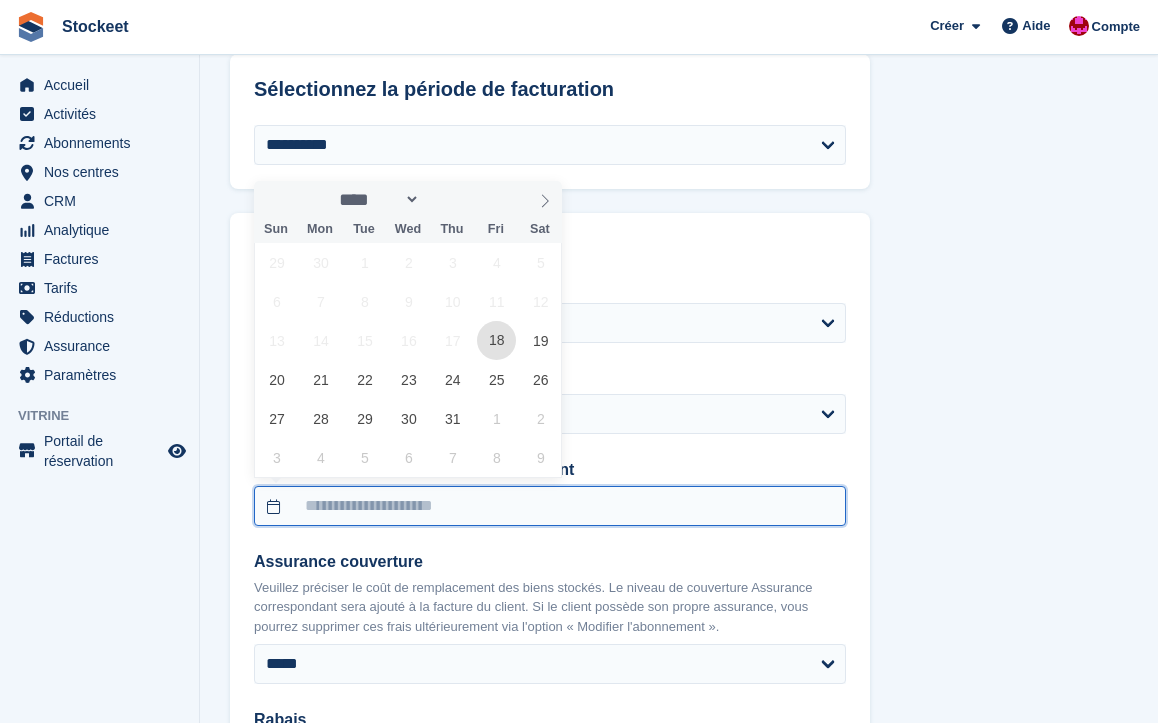 type on "**********" 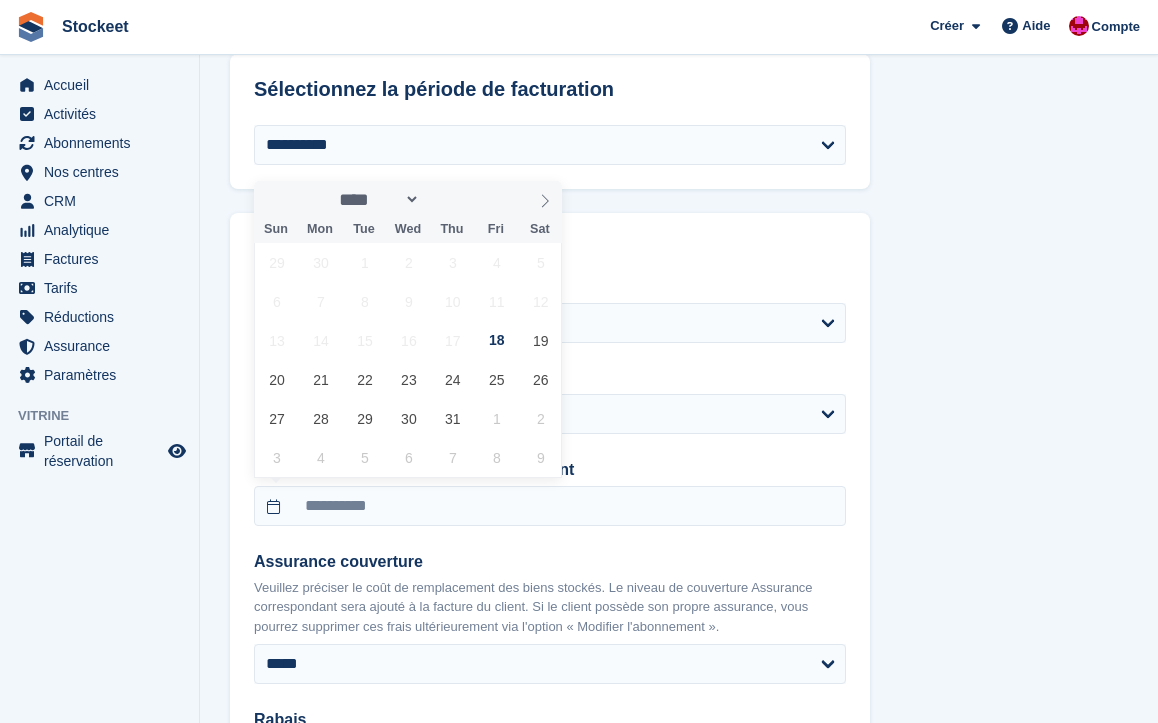 click on "Détails de l'abonnement" at bounding box center [550, 236] 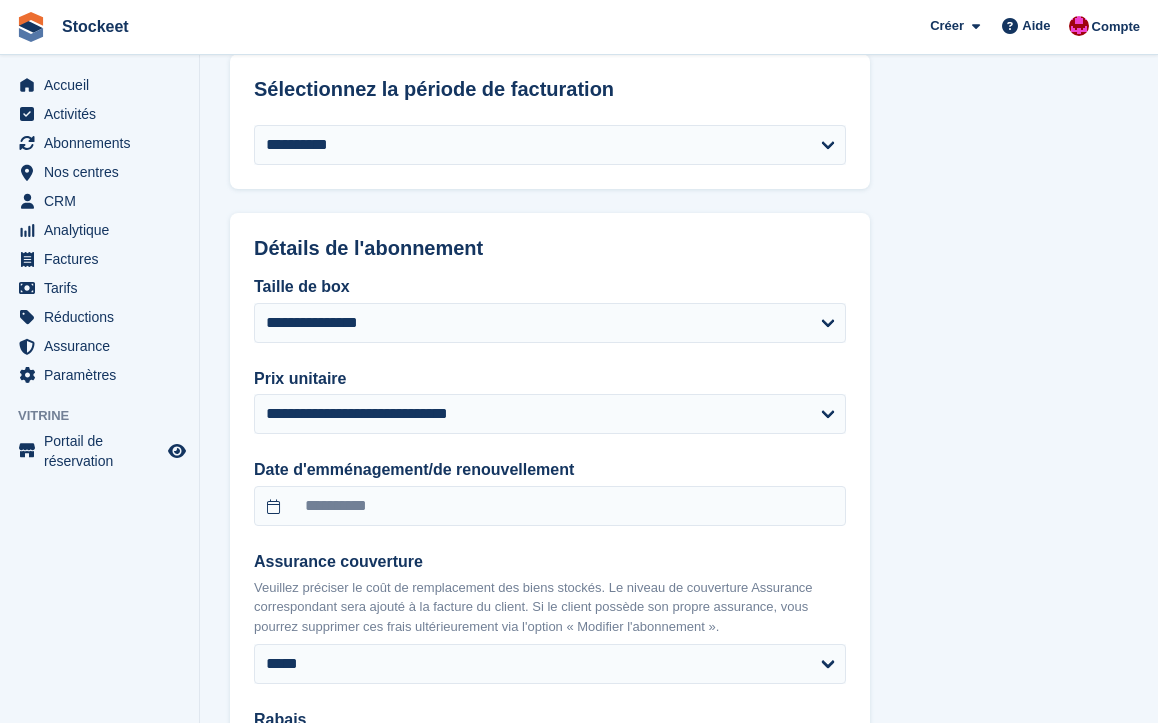 scroll, scrollTop: 1364, scrollLeft: 0, axis: vertical 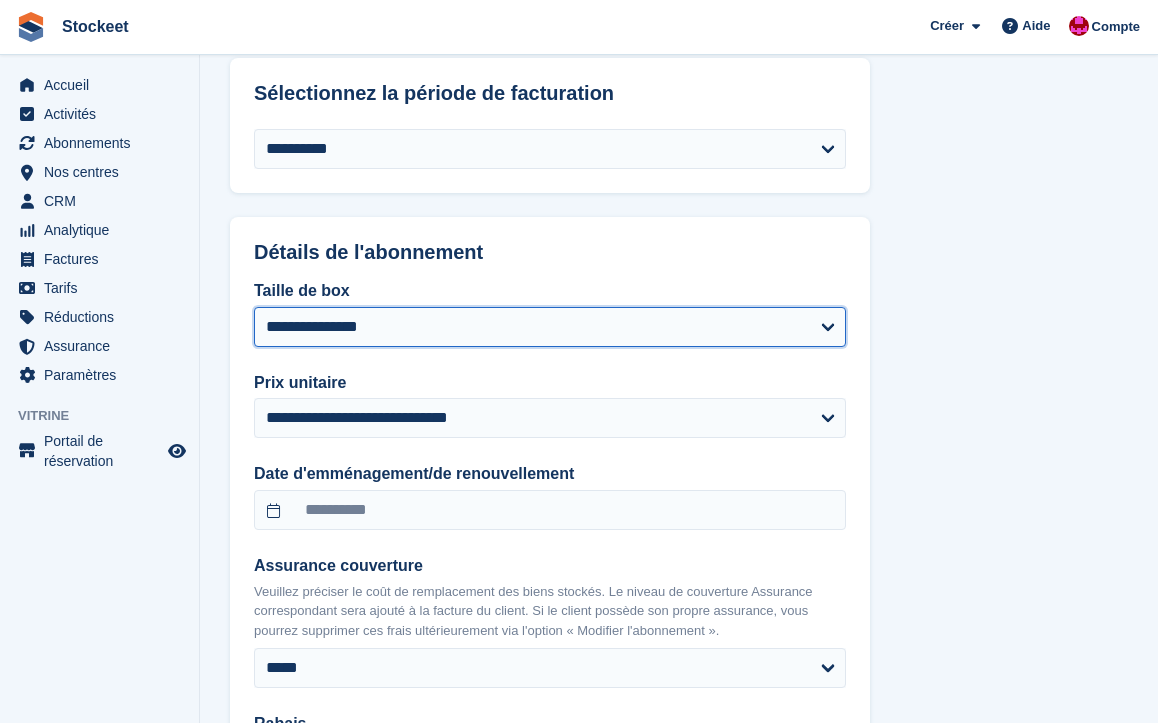 select on "****" 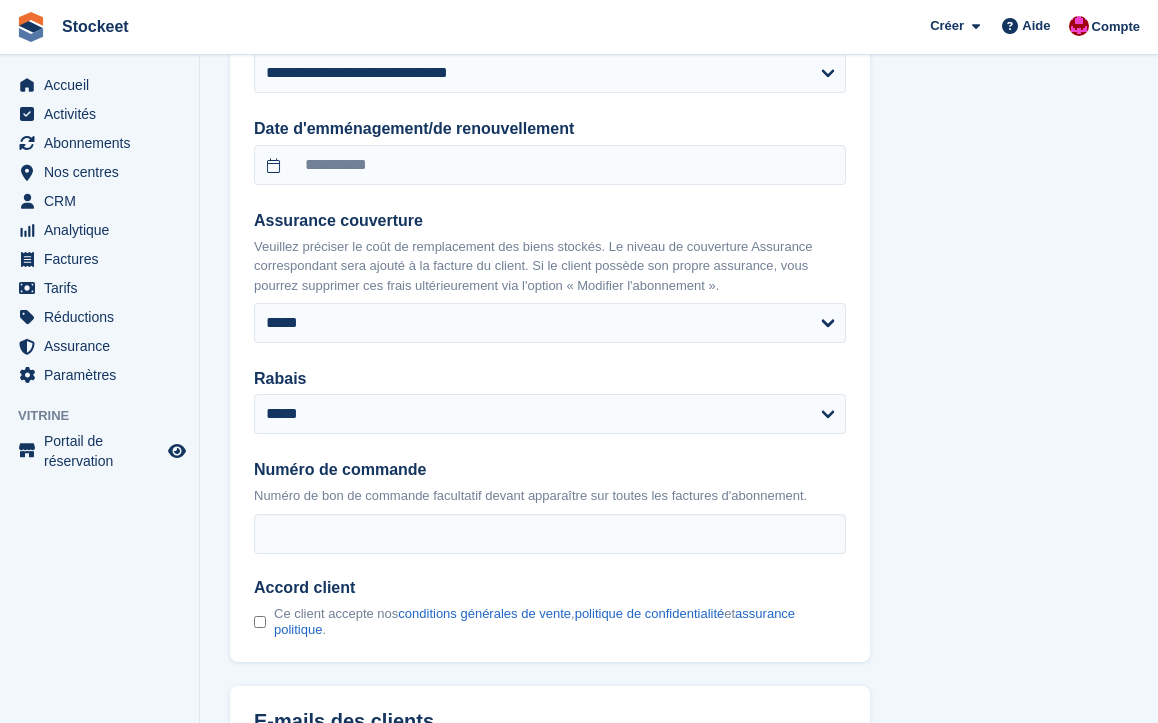 scroll, scrollTop: 1673, scrollLeft: 0, axis: vertical 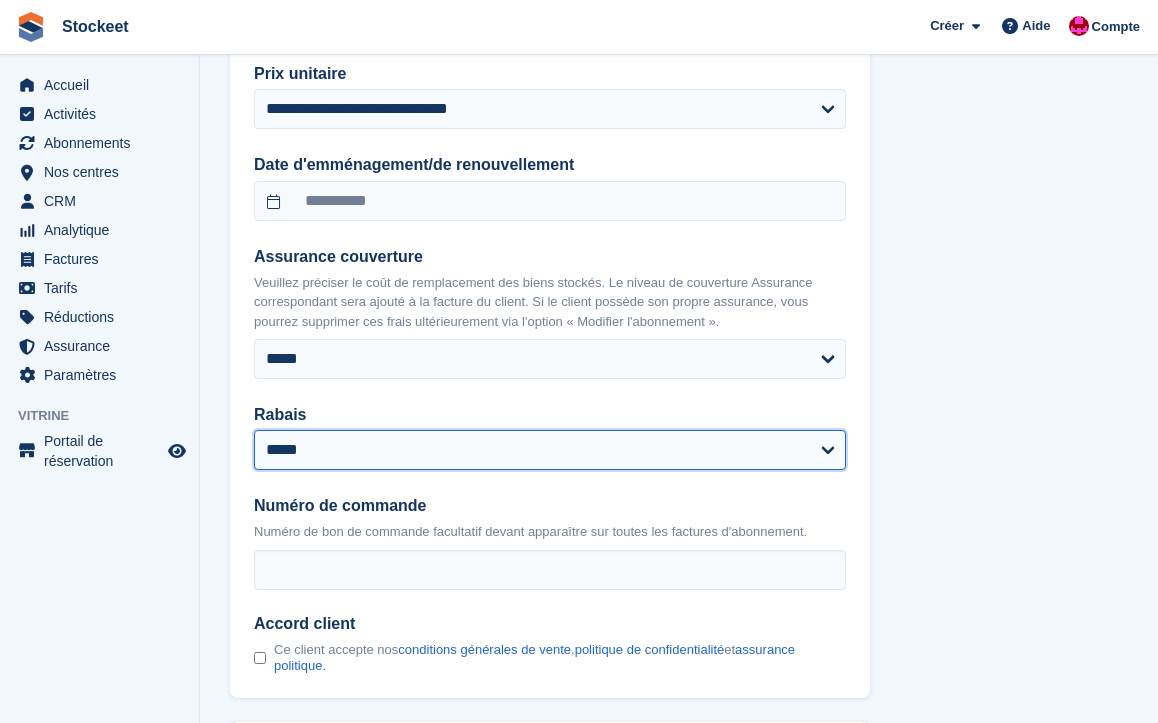 select on "****" 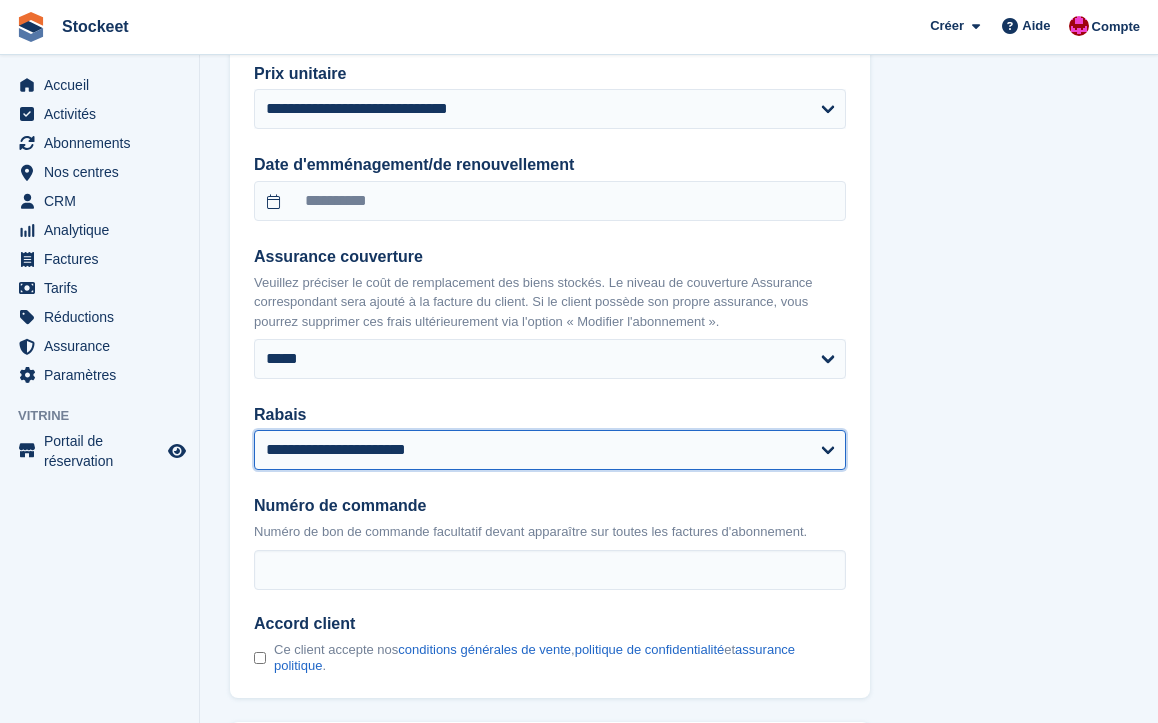 select on "******" 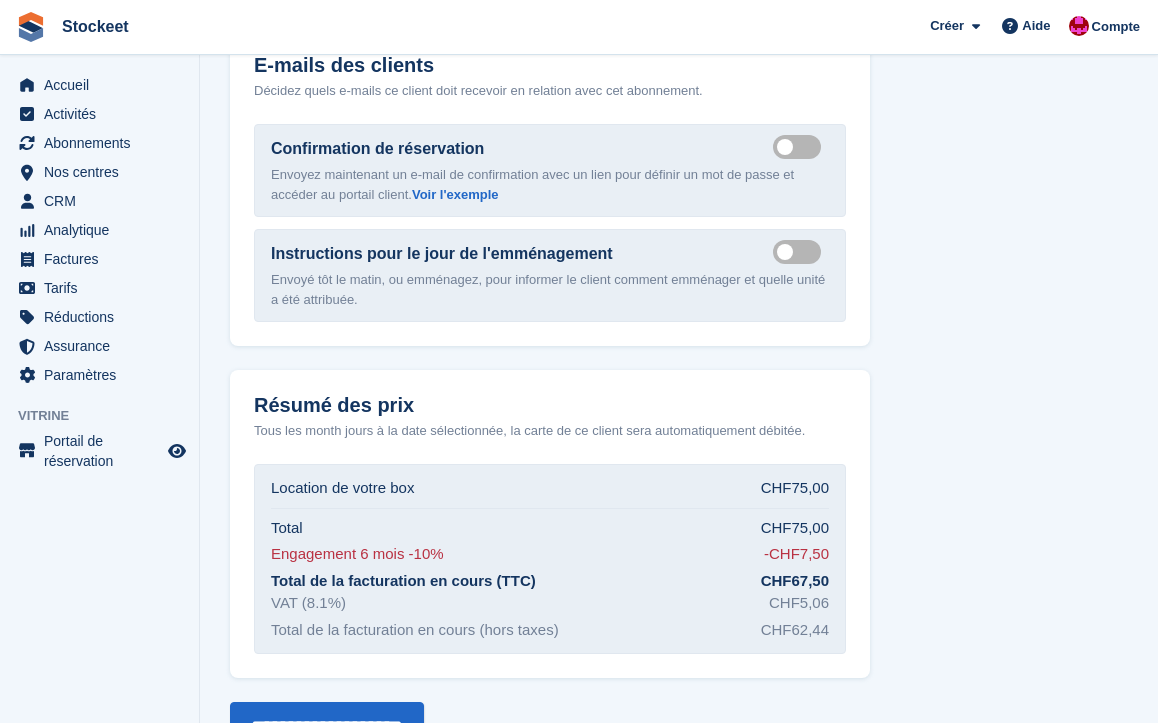 scroll, scrollTop: 2409, scrollLeft: 0, axis: vertical 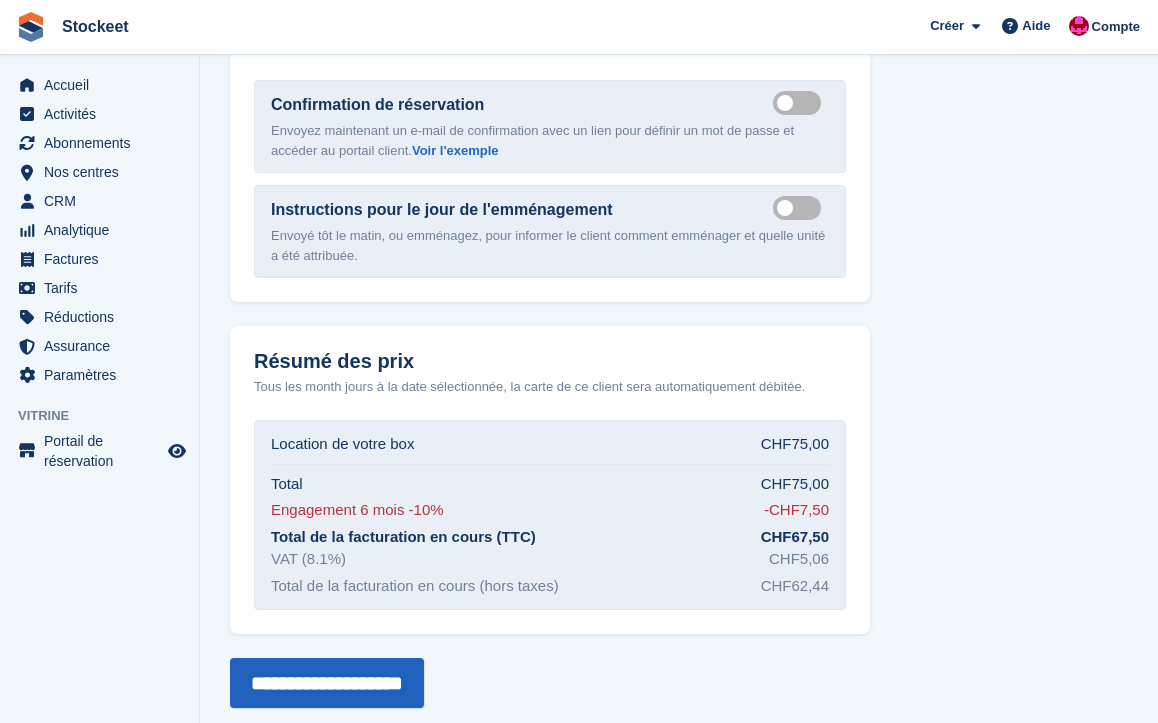 click on "**********" at bounding box center (327, 683) 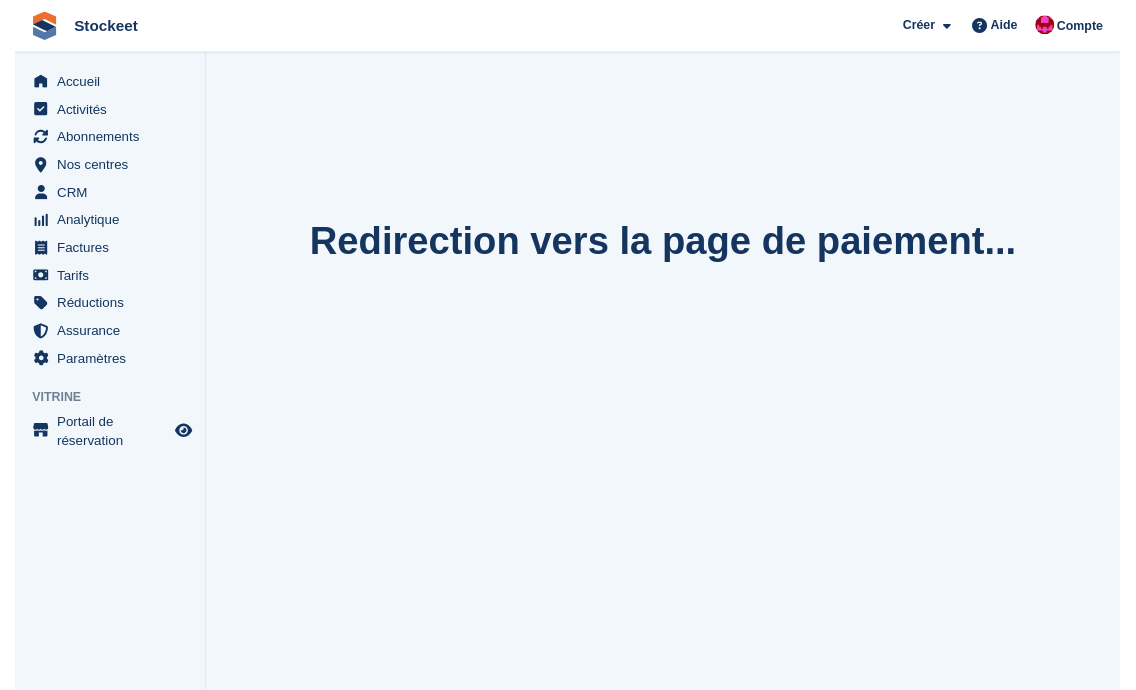 scroll, scrollTop: 0, scrollLeft: 0, axis: both 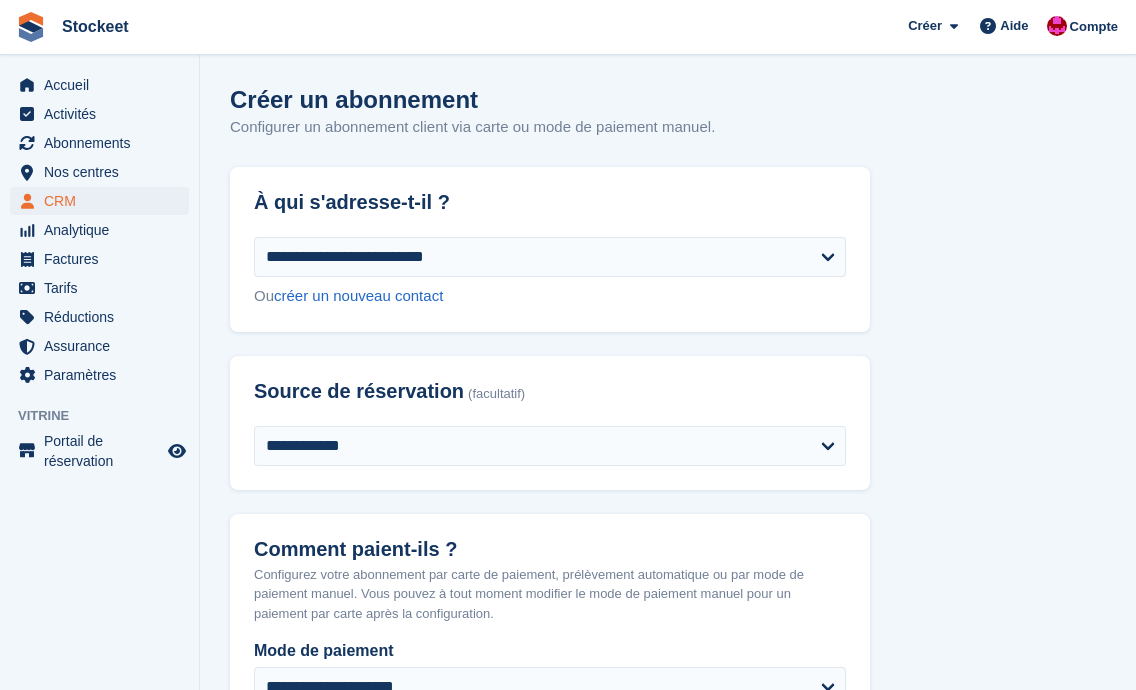 click on "CRM" at bounding box center [104, 201] 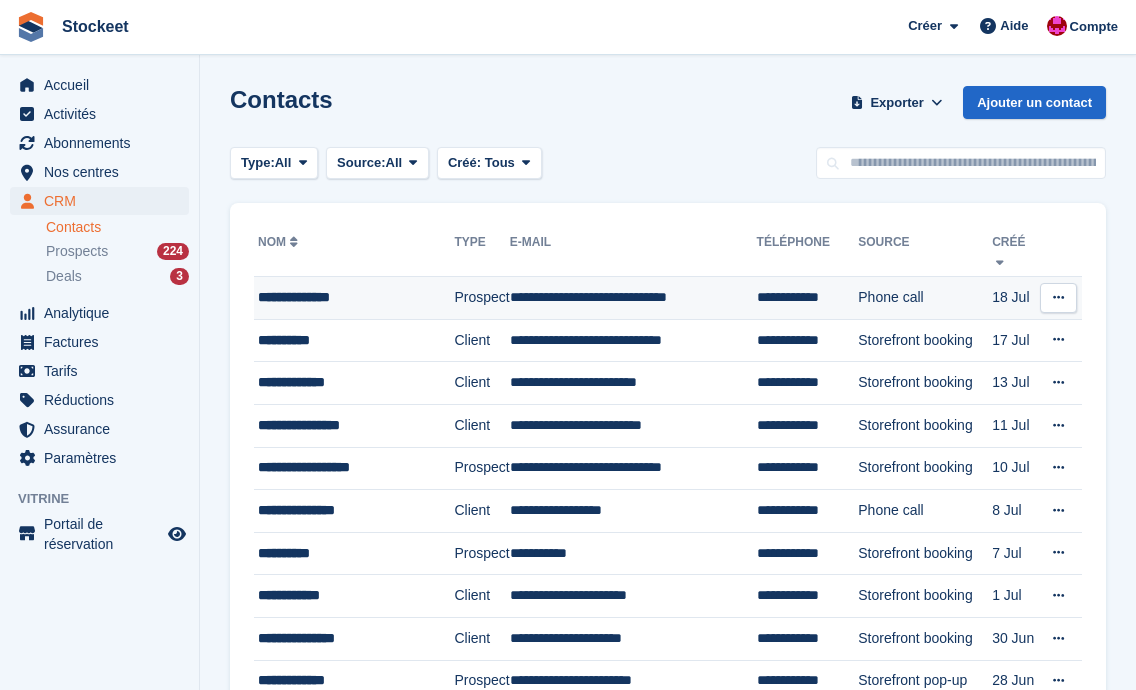 click on "**********" at bounding box center (356, 297) 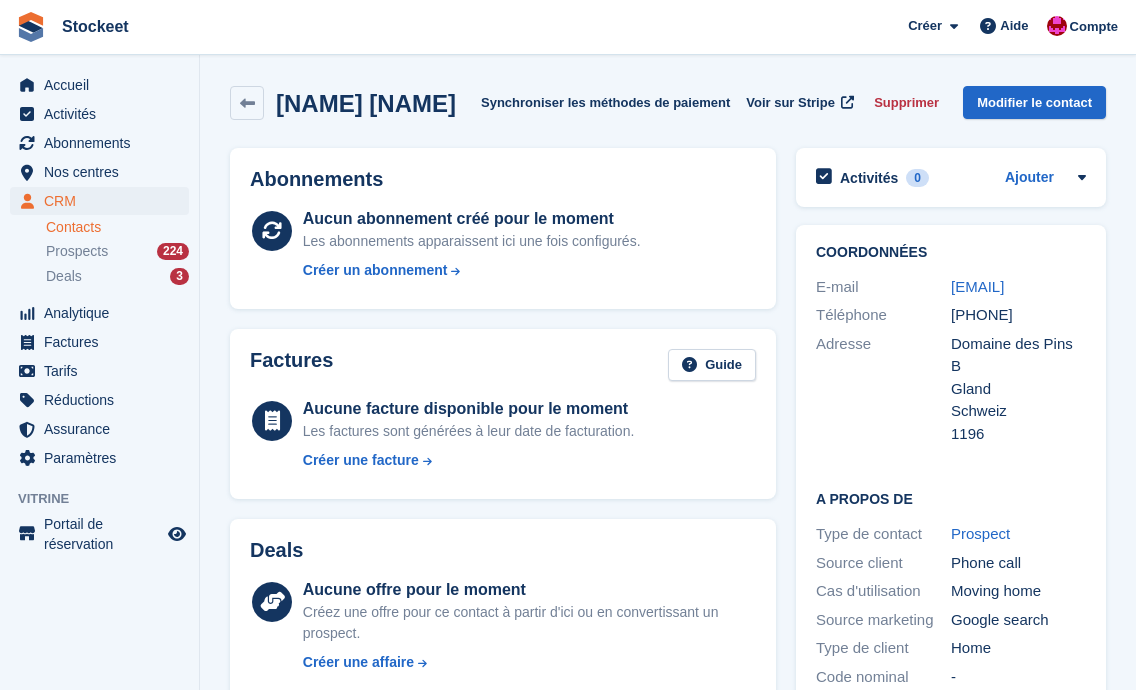 scroll, scrollTop: 0, scrollLeft: 0, axis: both 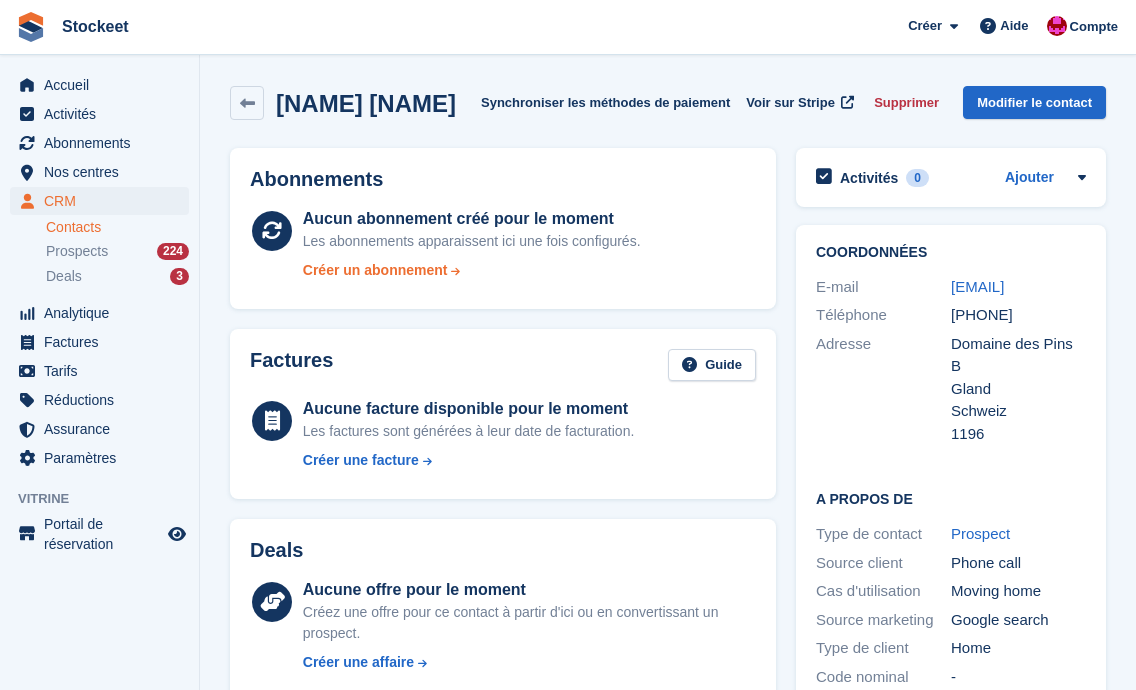 click on "Créer un abonnement" at bounding box center (375, 270) 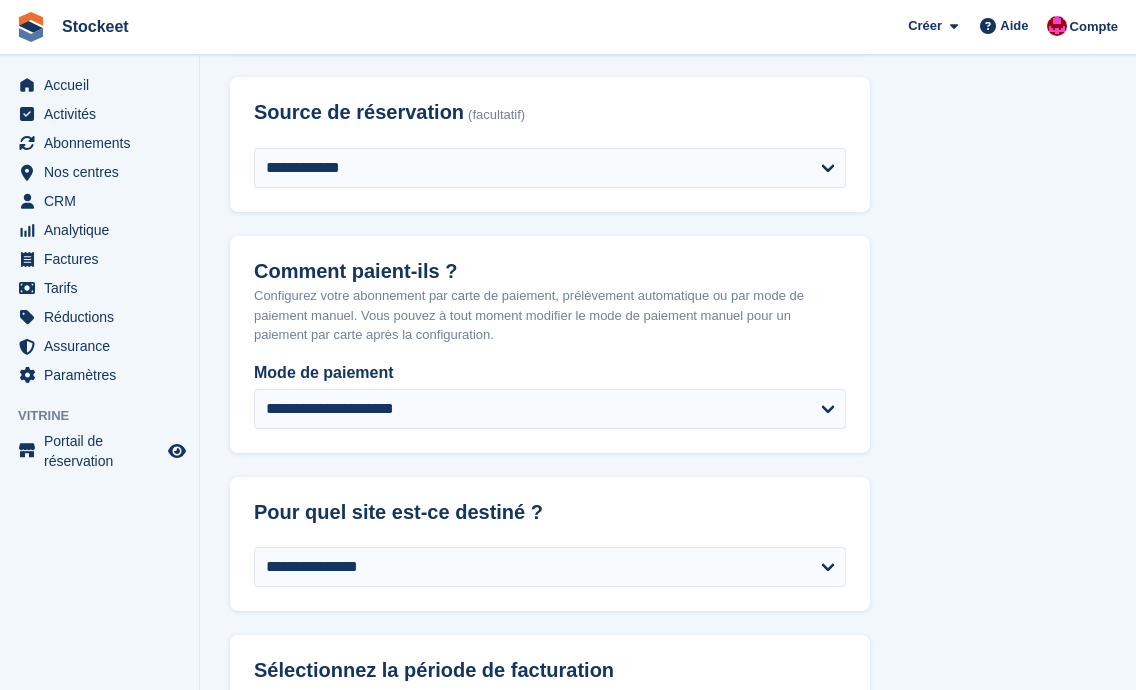 scroll, scrollTop: 818, scrollLeft: 0, axis: vertical 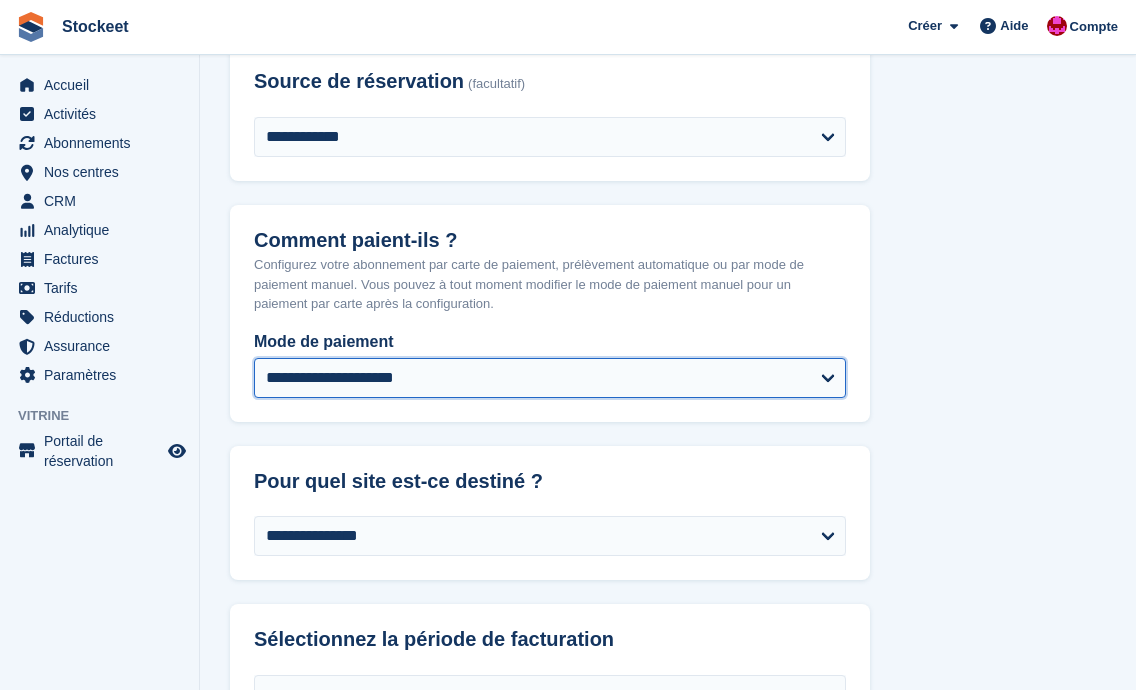 select on "**********" 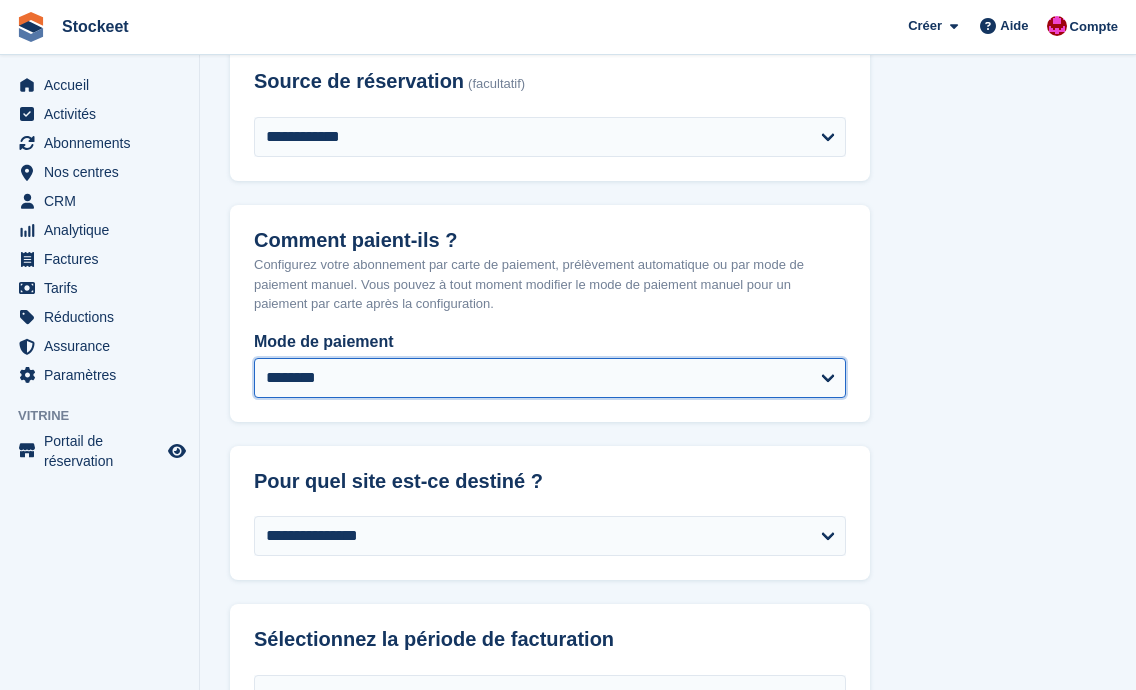 scroll, scrollTop: 822, scrollLeft: 0, axis: vertical 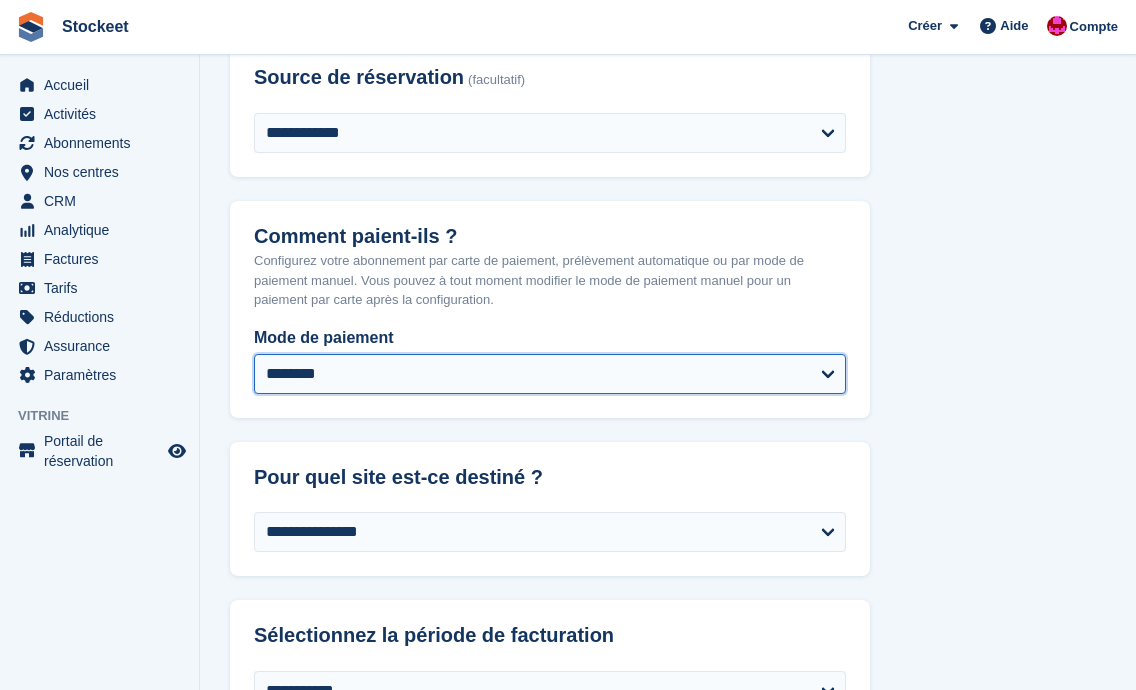 select on "******" 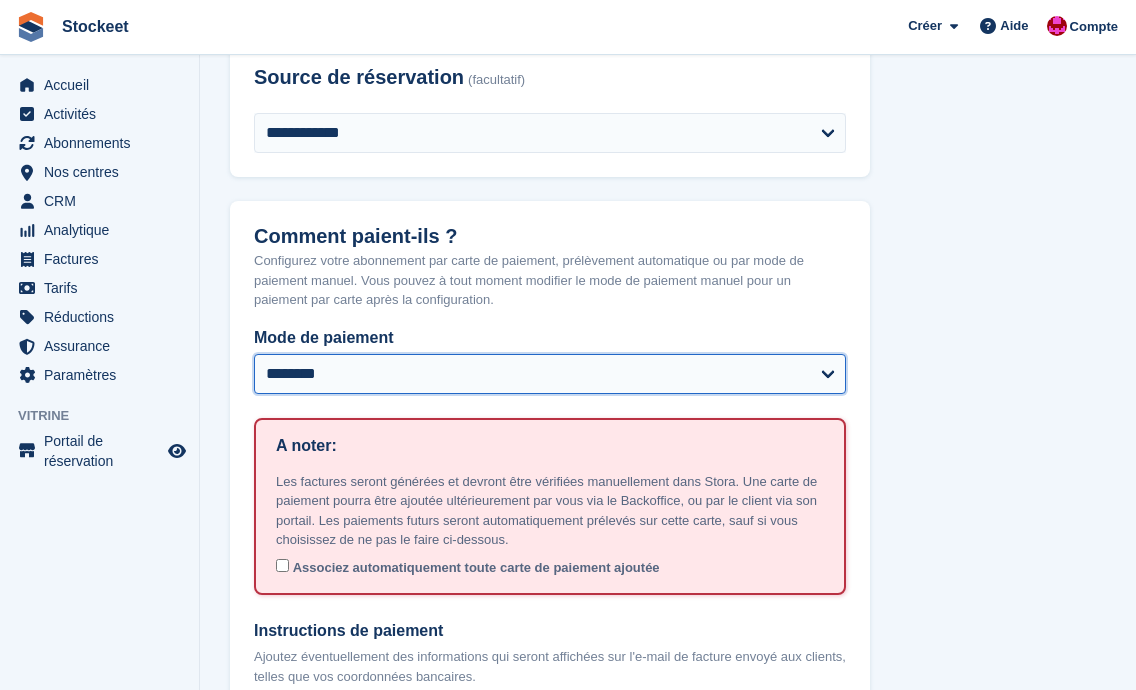 type on "**********" 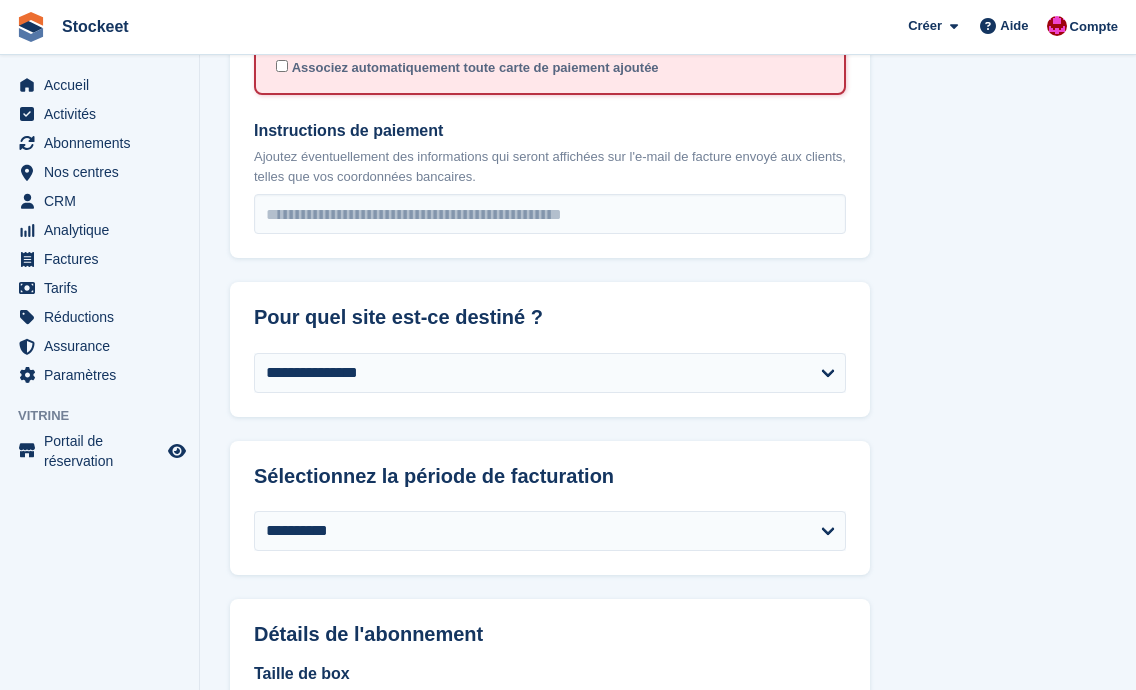 scroll, scrollTop: 1490, scrollLeft: 0, axis: vertical 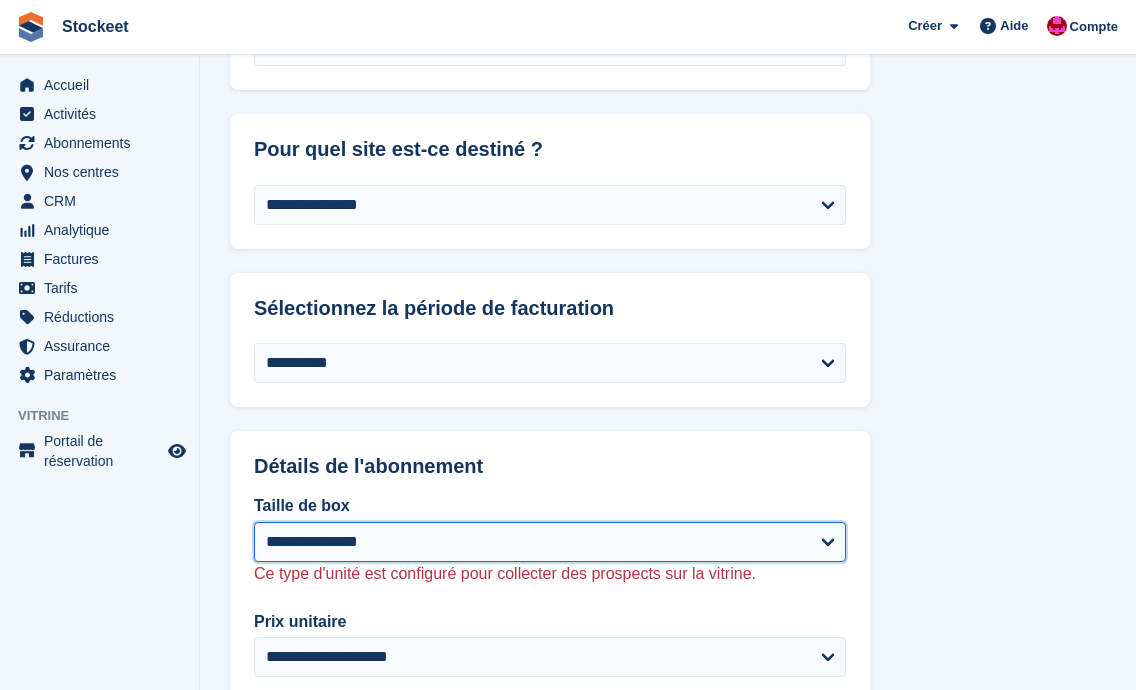 select on "****" 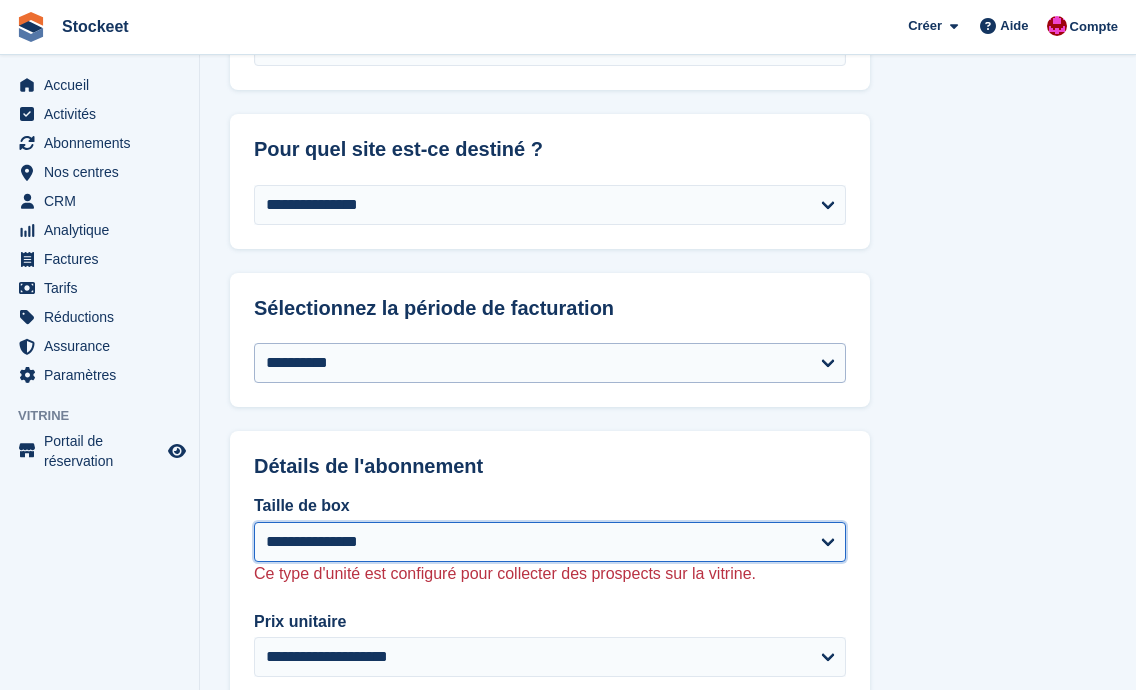 select on "******" 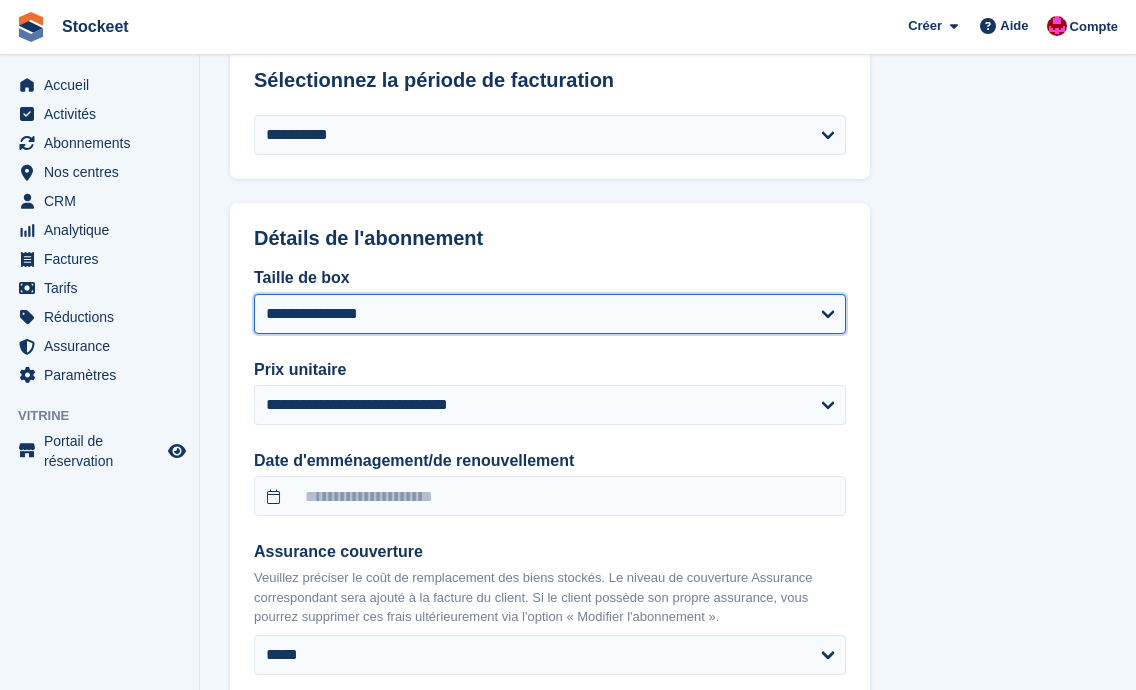 scroll, scrollTop: 1722, scrollLeft: 0, axis: vertical 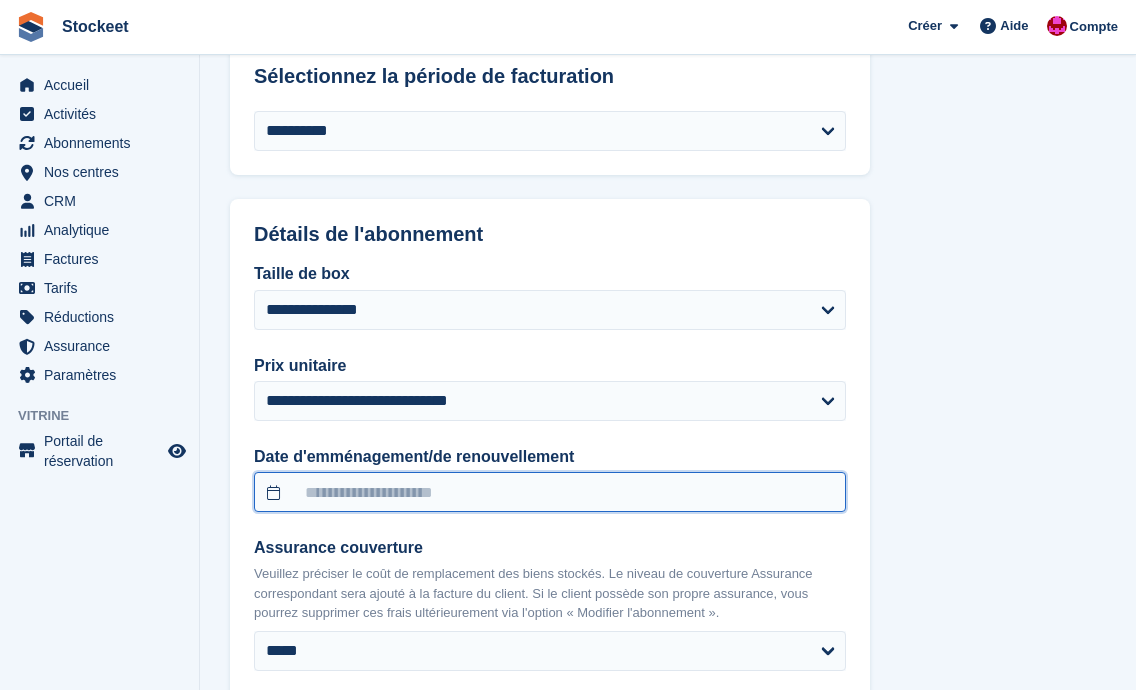 click at bounding box center [550, 492] 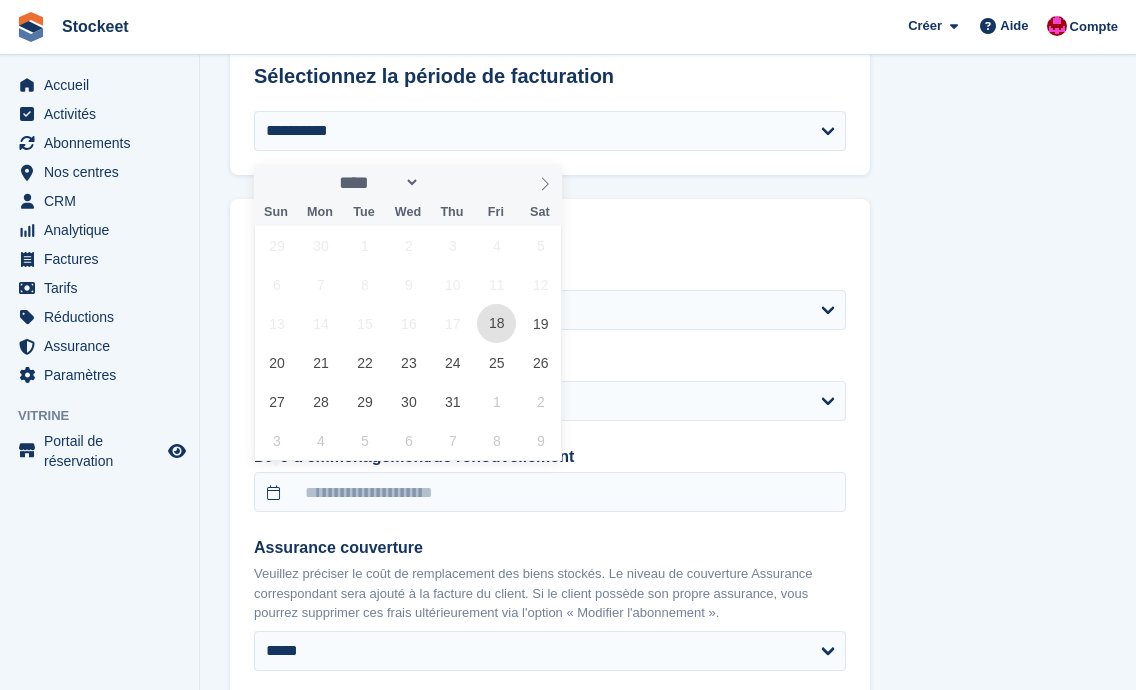 click on "18" at bounding box center [496, 323] 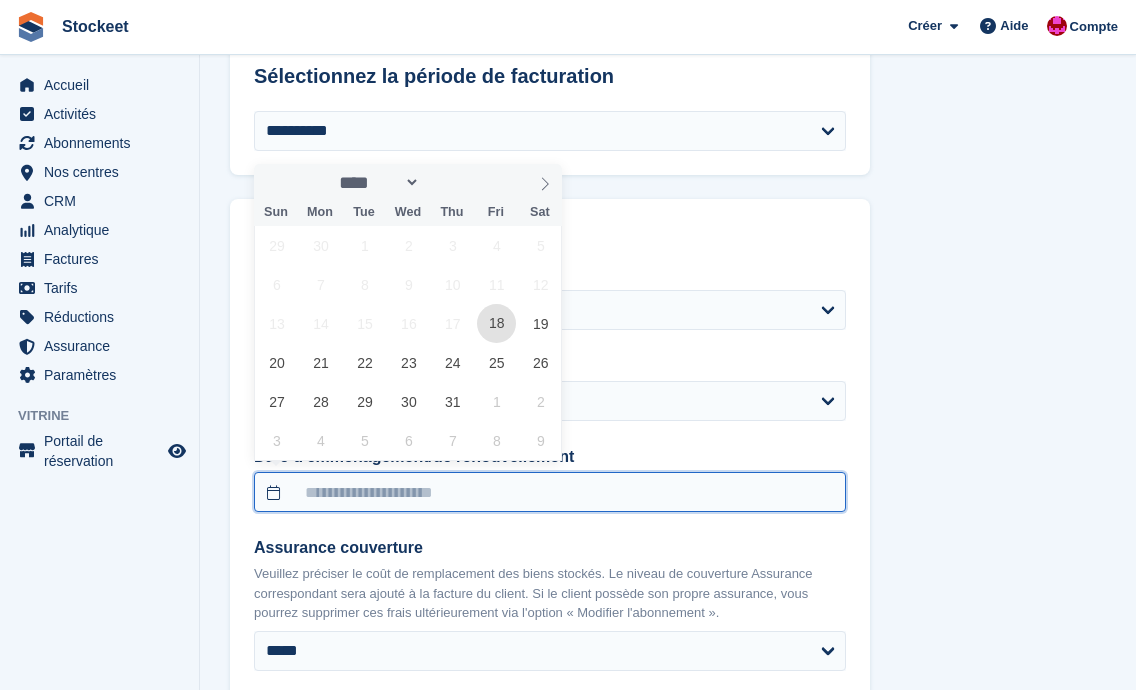 type on "**********" 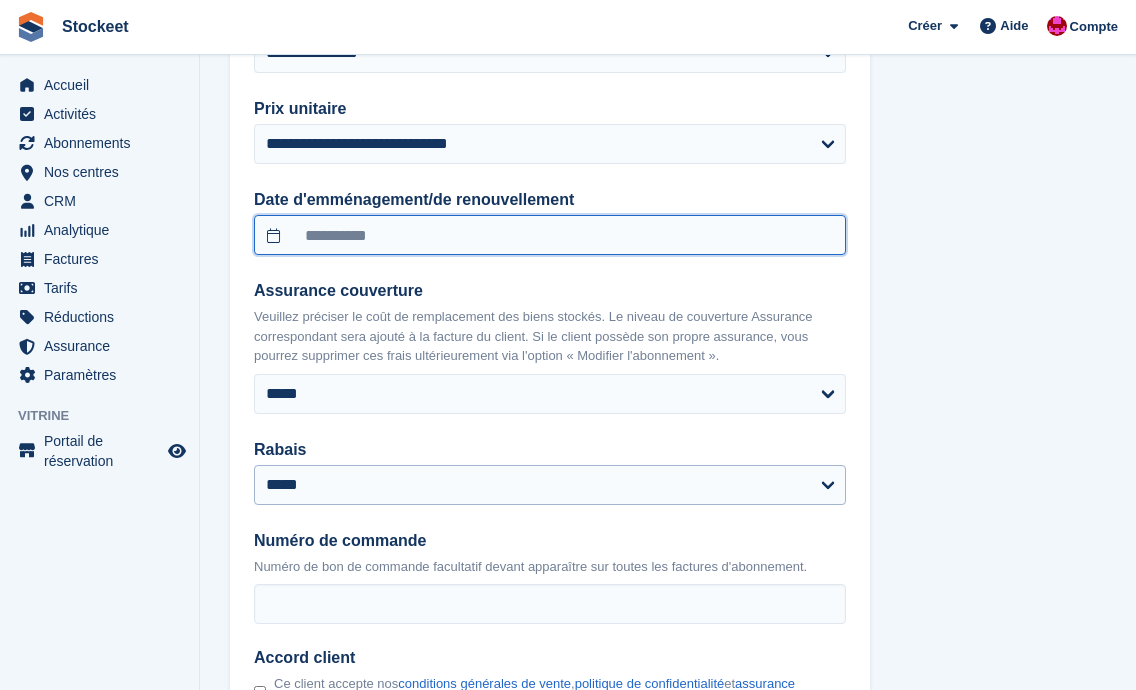 scroll, scrollTop: 2081, scrollLeft: 0, axis: vertical 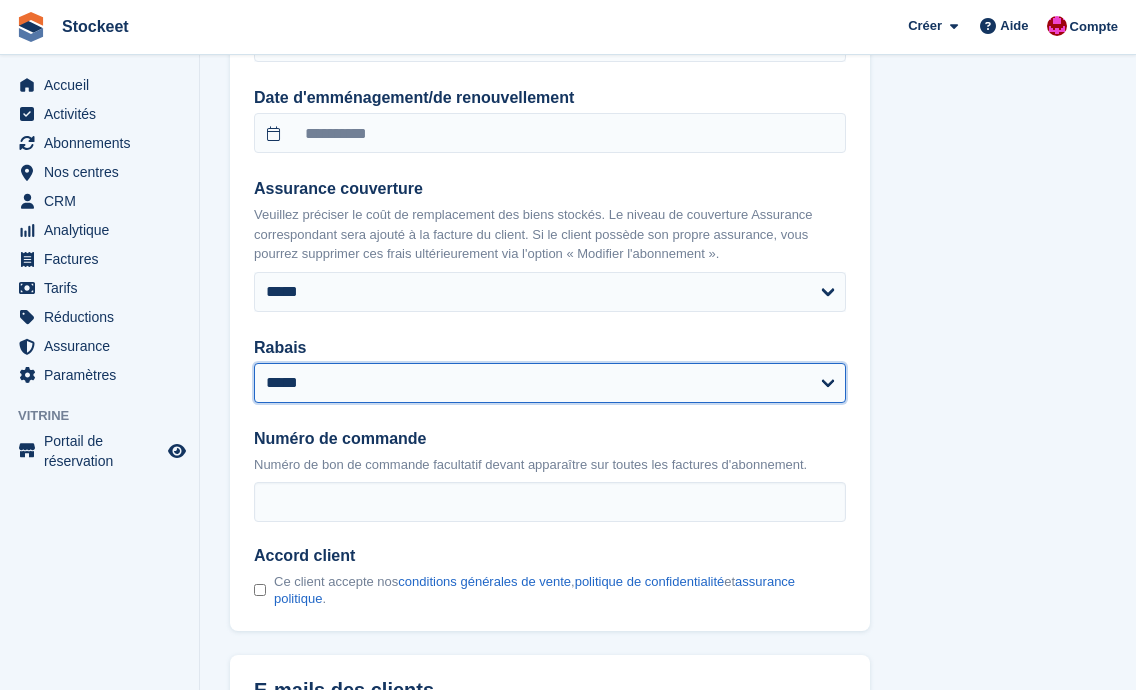 select on "****" 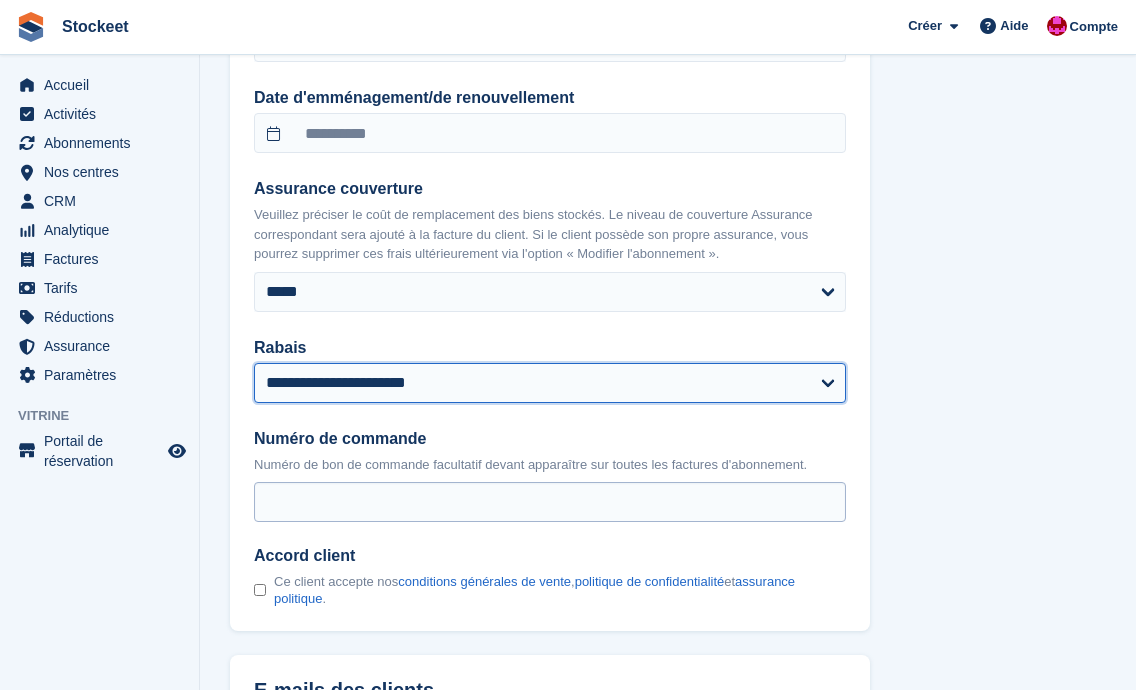 scroll, scrollTop: 2243, scrollLeft: 0, axis: vertical 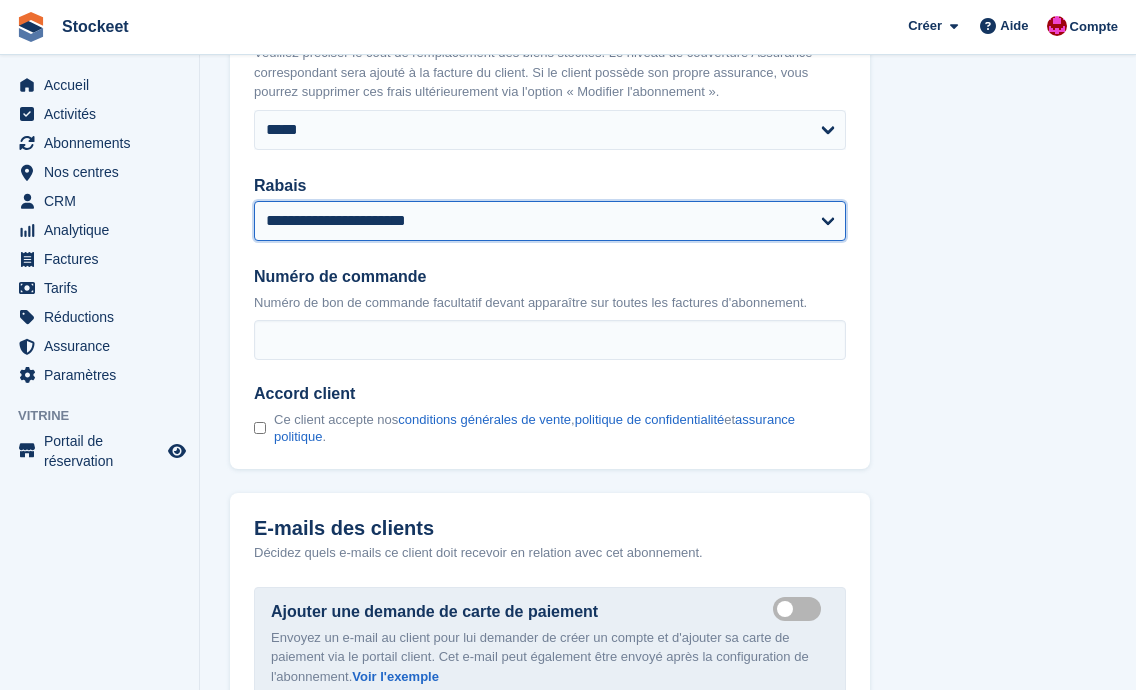 select on "******" 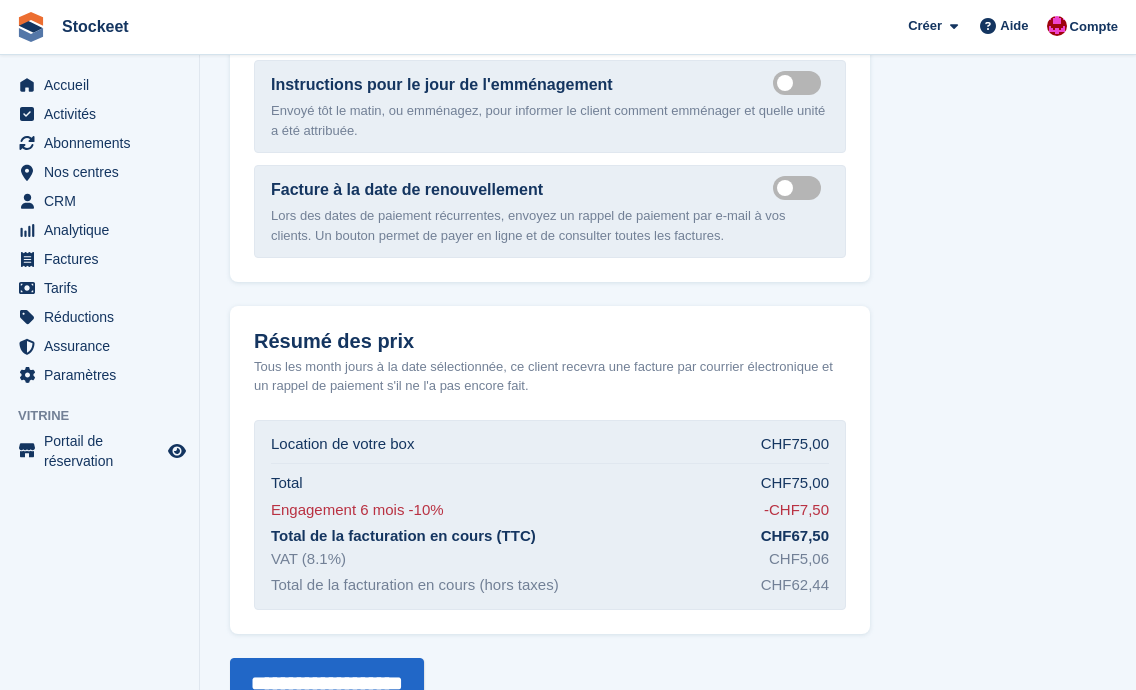 scroll, scrollTop: 3025, scrollLeft: 0, axis: vertical 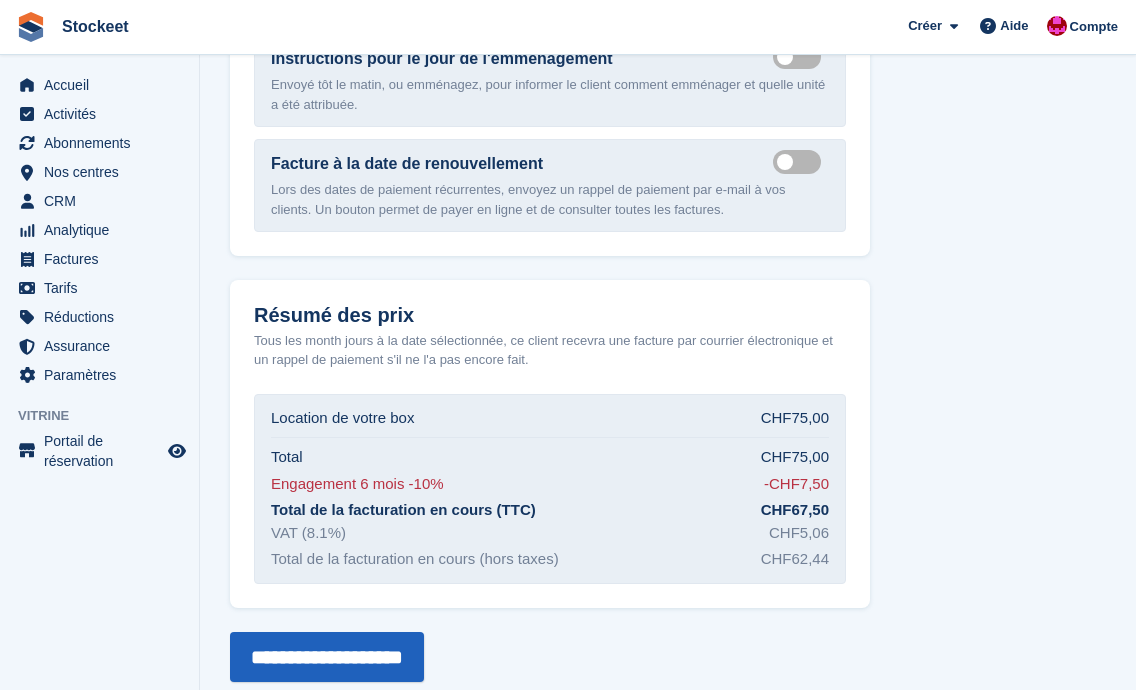 click on "**********" at bounding box center [327, 657] 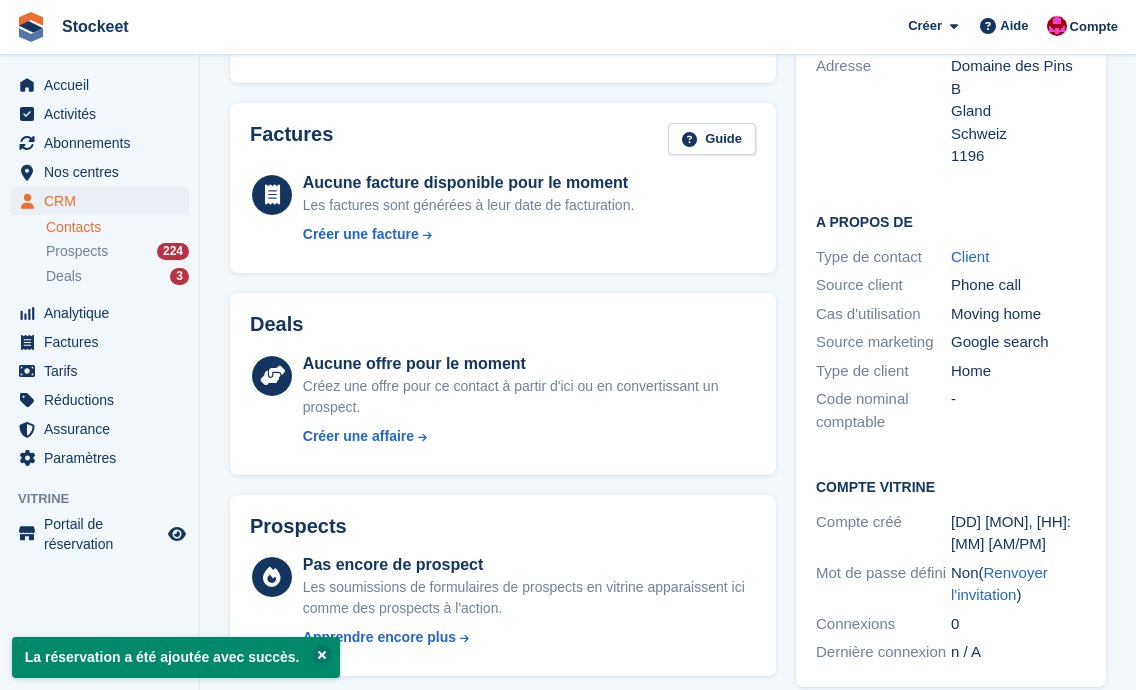 scroll, scrollTop: 0, scrollLeft: 0, axis: both 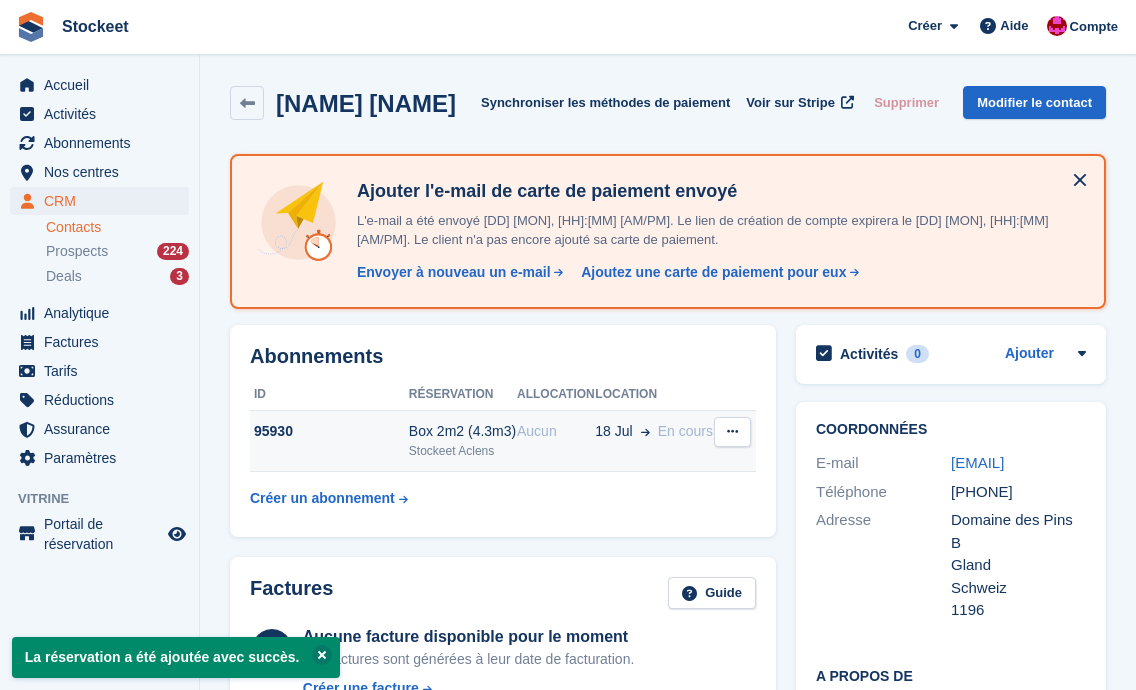 click on "95930" at bounding box center [329, 431] 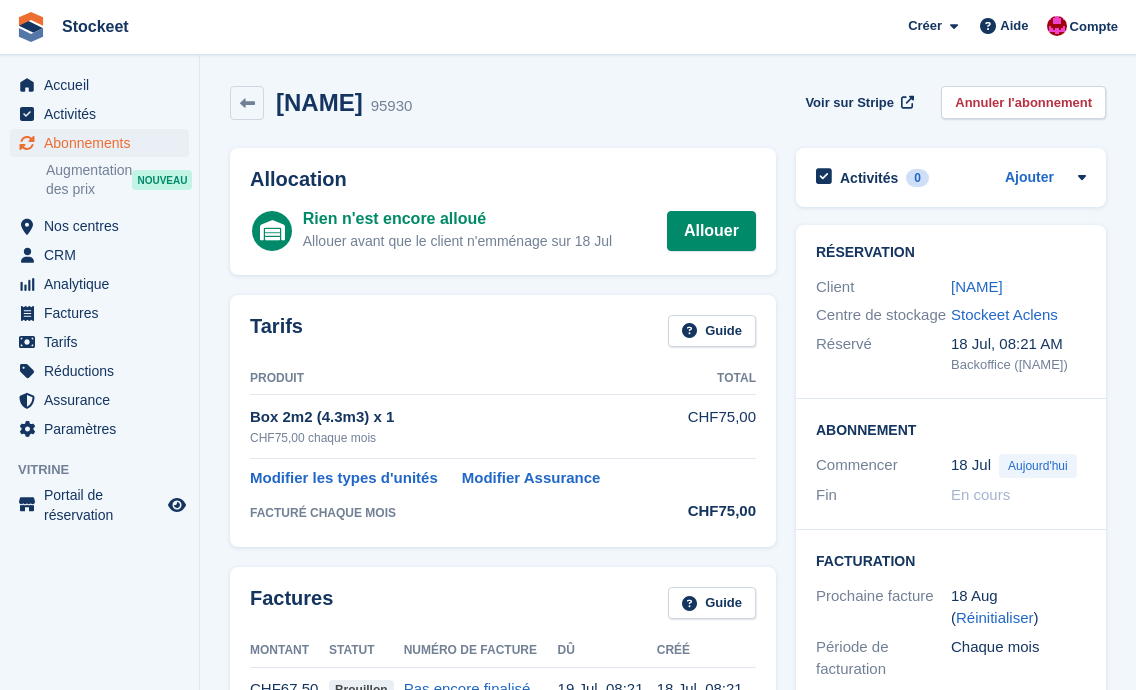 scroll, scrollTop: 0, scrollLeft: 0, axis: both 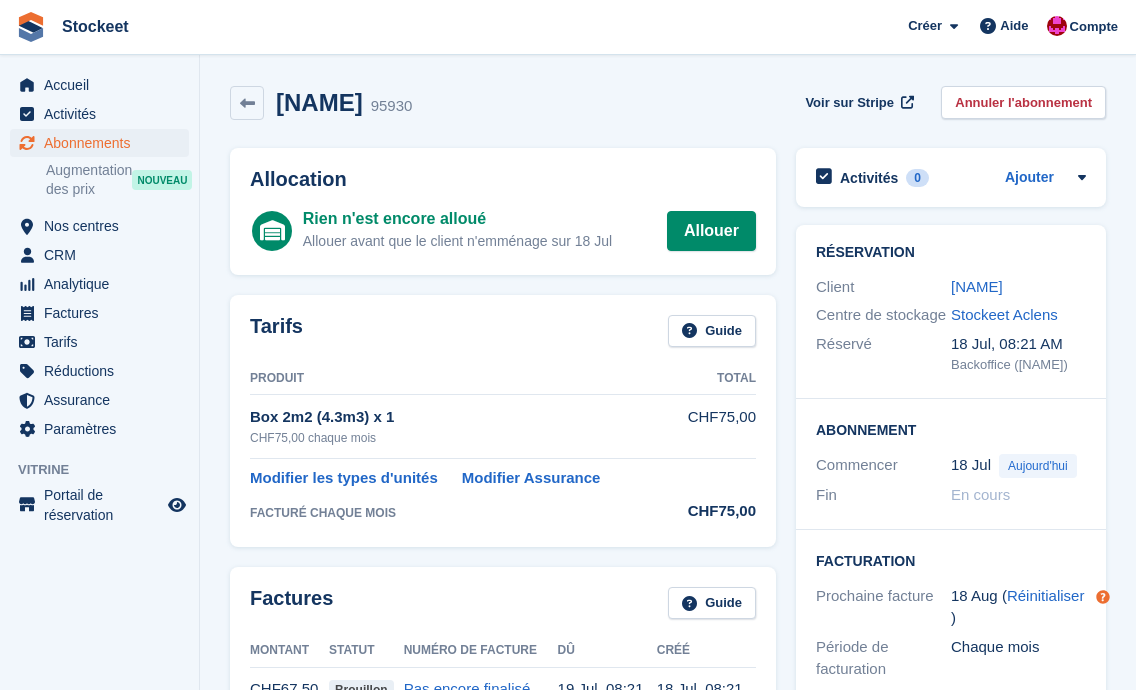 click on "Stockeet
Créer
Abonnement
Facture
Contact
Deal
Rabais
Page
Aide
Assistance par chat
Soumettre une demande d'assistance
Centre d'aide
Obtenez des réponses aux questions sur Stora
Quoi de neuf" at bounding box center [568, 27] 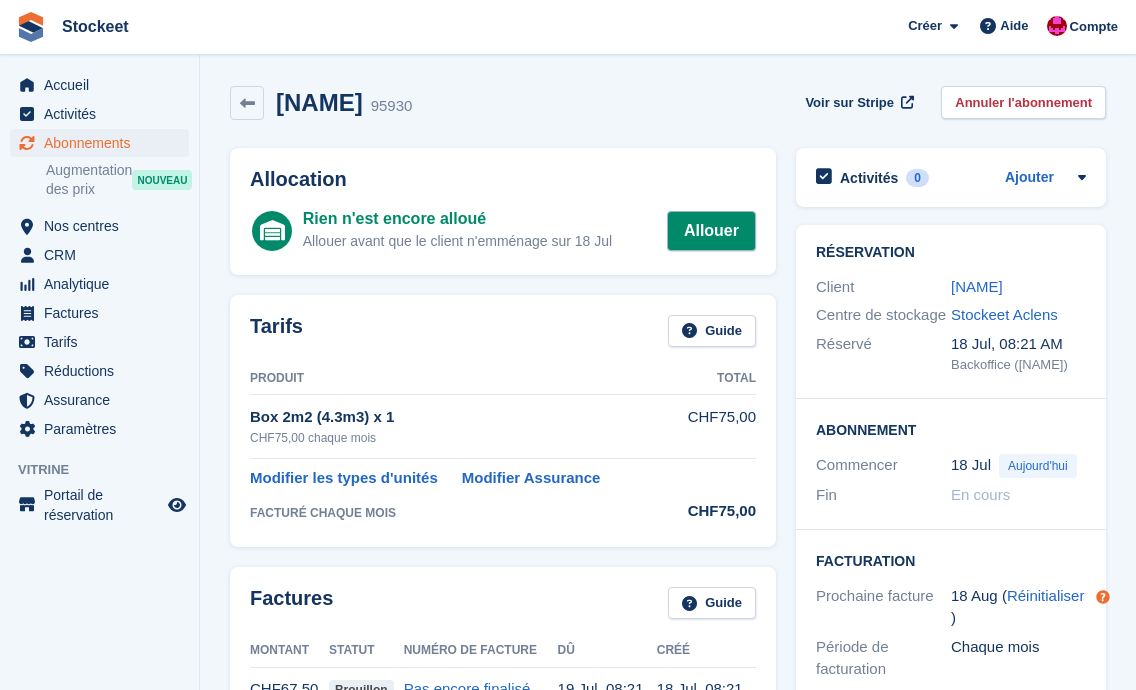 click on "Allouer" at bounding box center (711, 231) 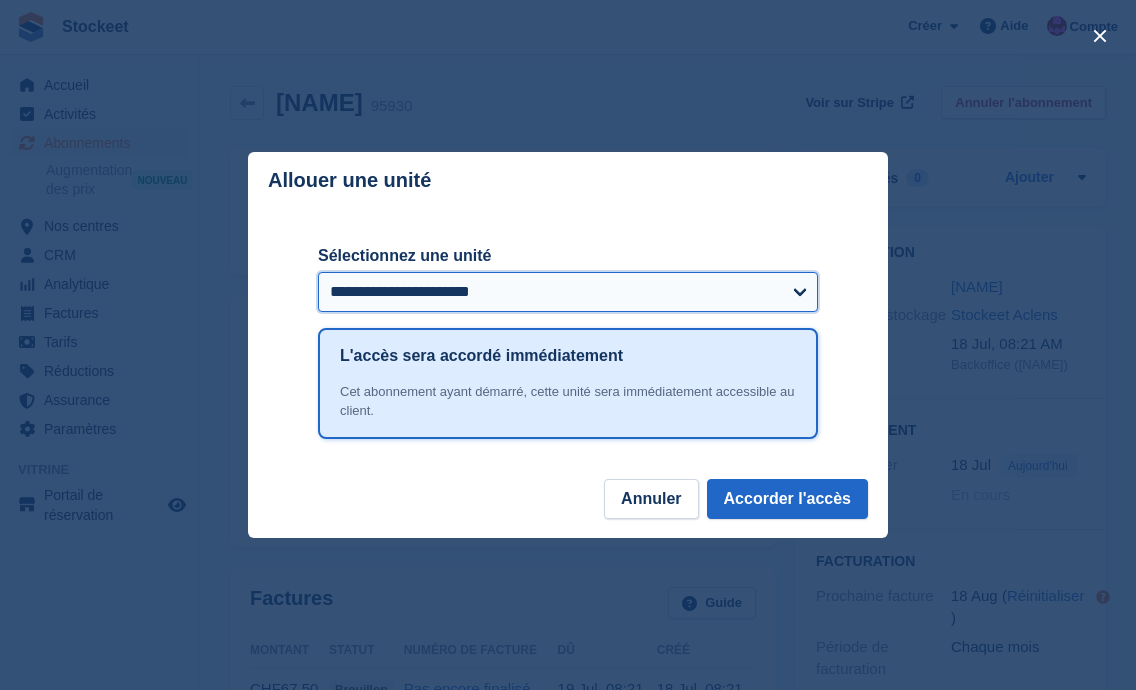 select on "*****" 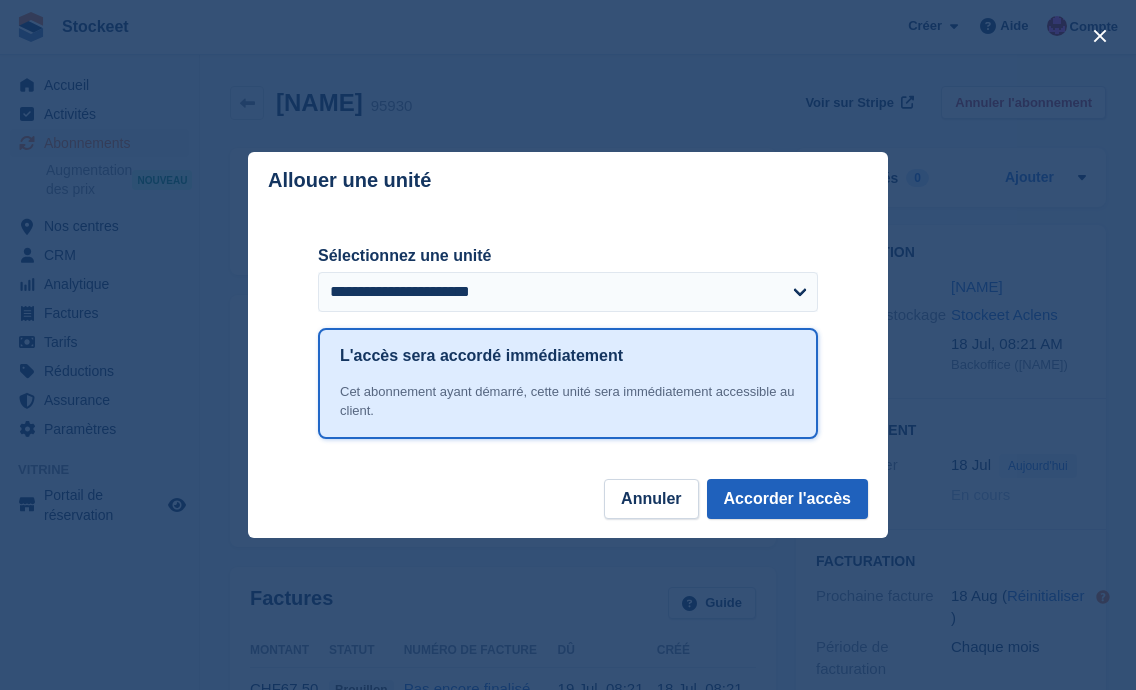 click on "Accorder l'accès" at bounding box center [787, 499] 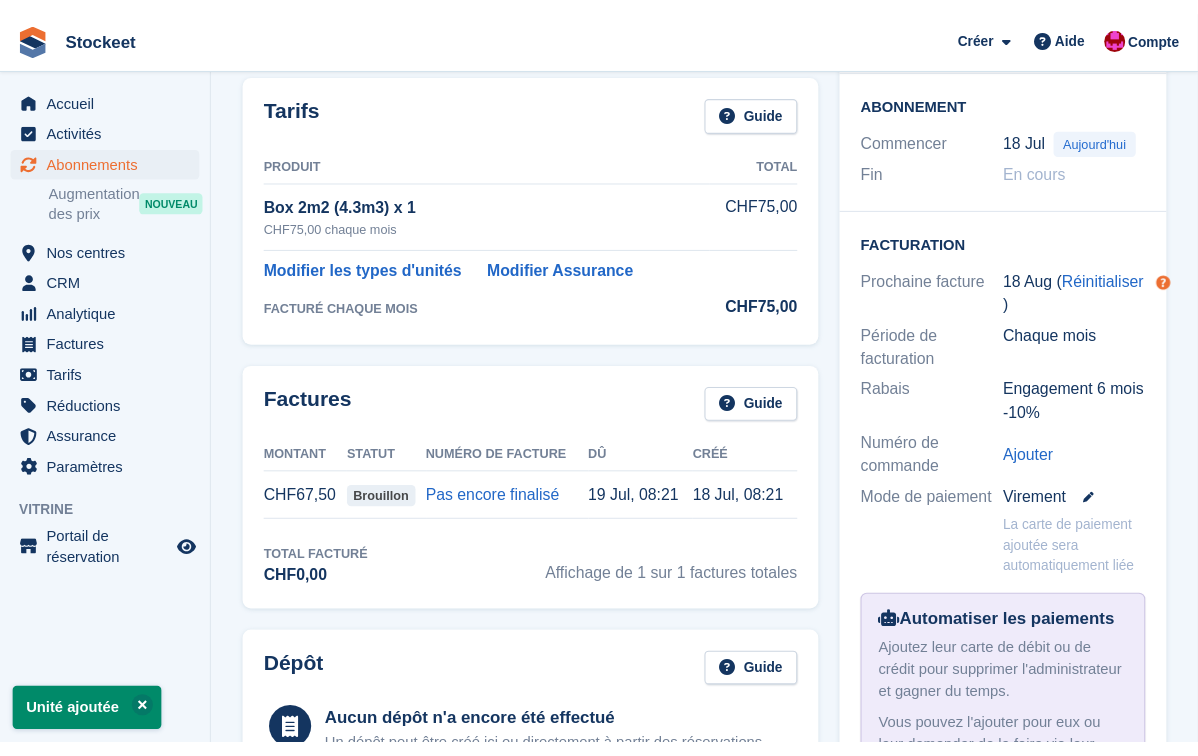 scroll, scrollTop: 0, scrollLeft: 0, axis: both 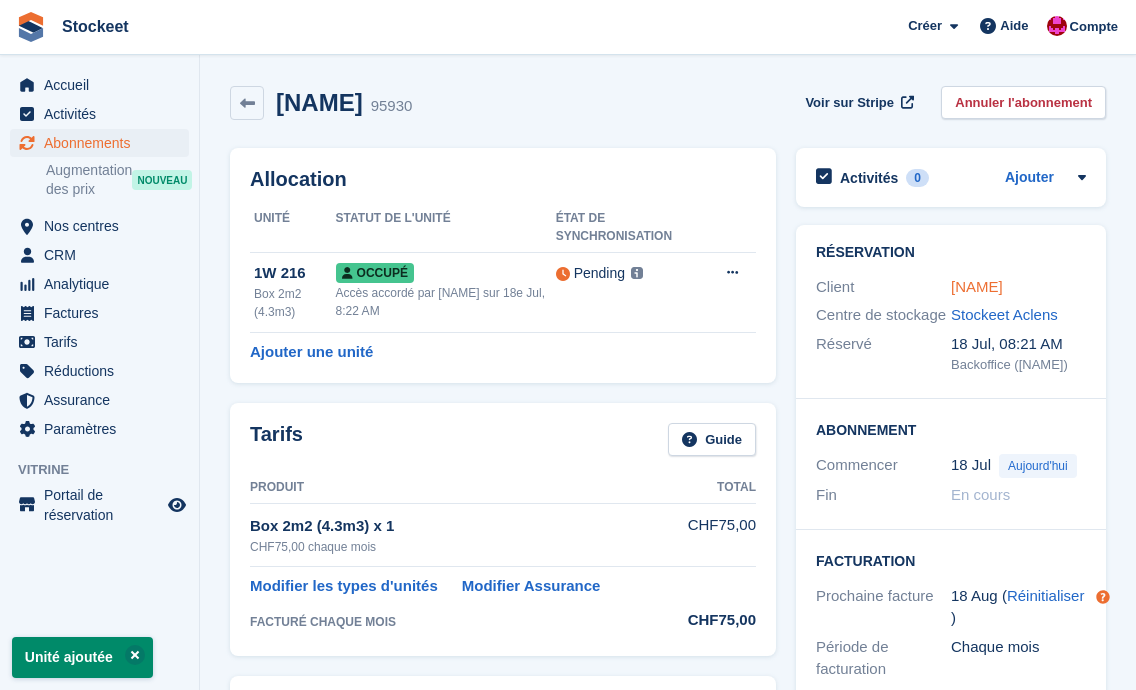 click on "[LAST] [LAST]" at bounding box center [977, 286] 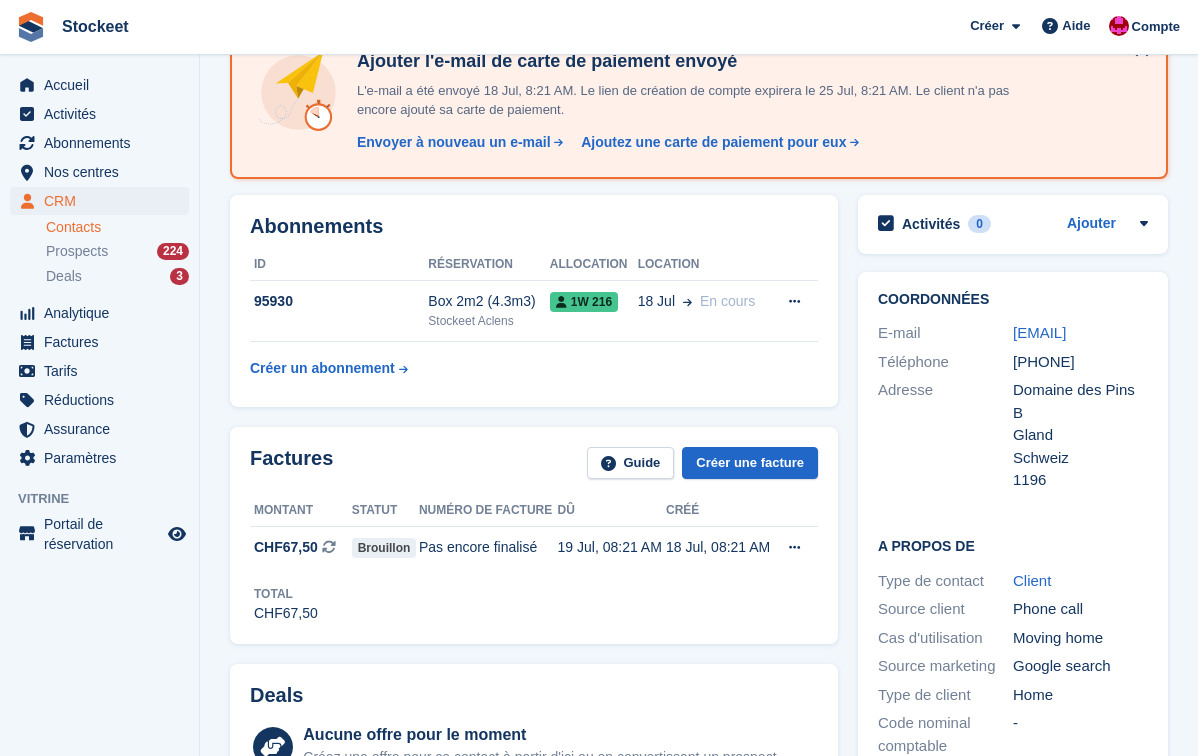 scroll, scrollTop: 0, scrollLeft: 0, axis: both 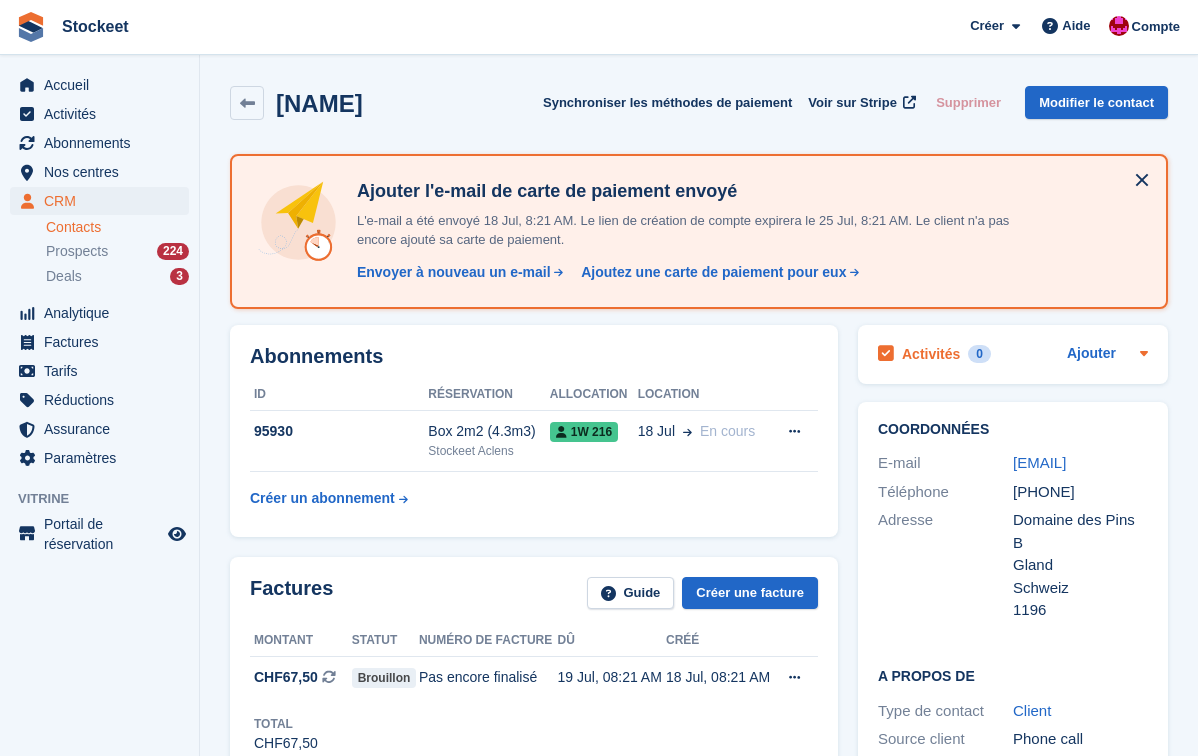 click on "Activités
0" at bounding box center [934, 354] 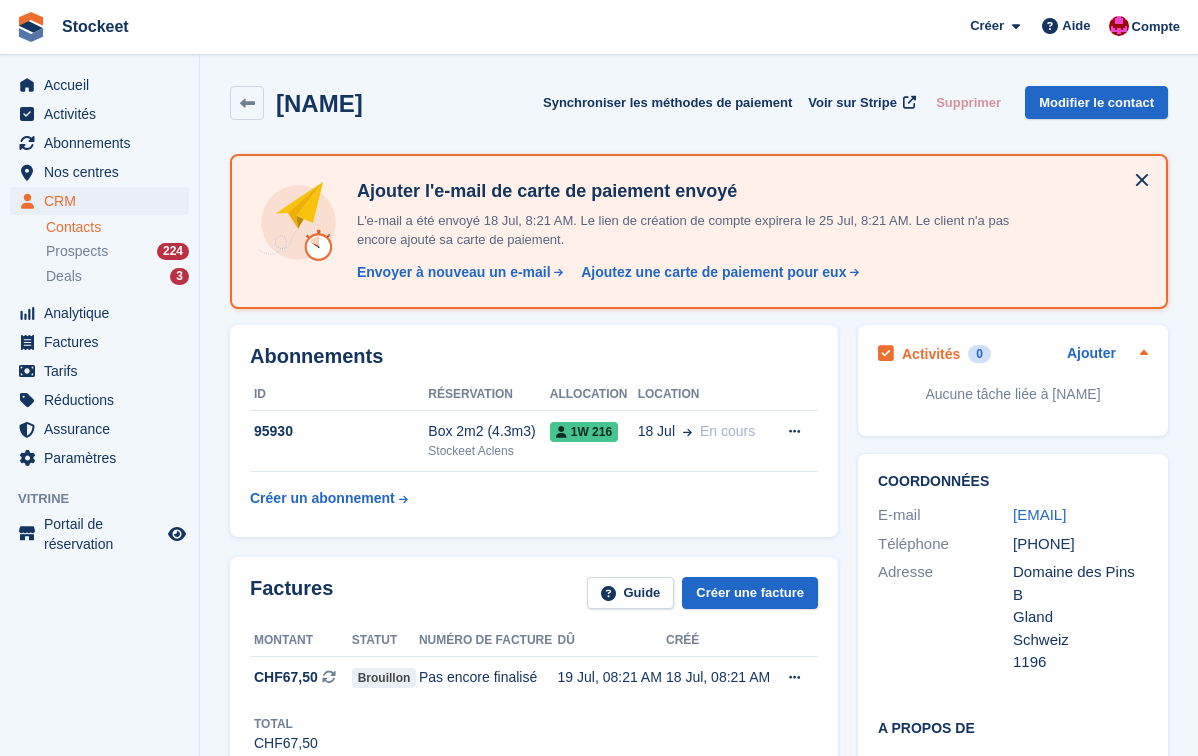 click on "Ajouter" at bounding box center [1107, 354] 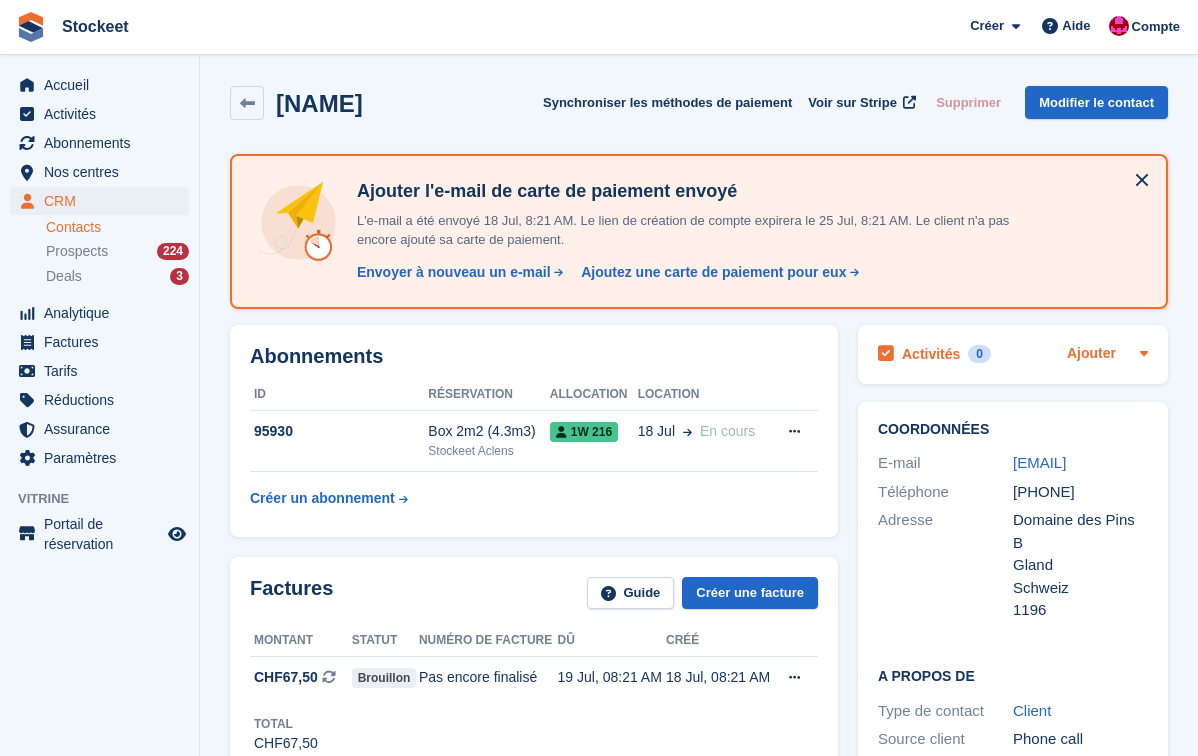 click on "Ajouter" at bounding box center (1091, 354) 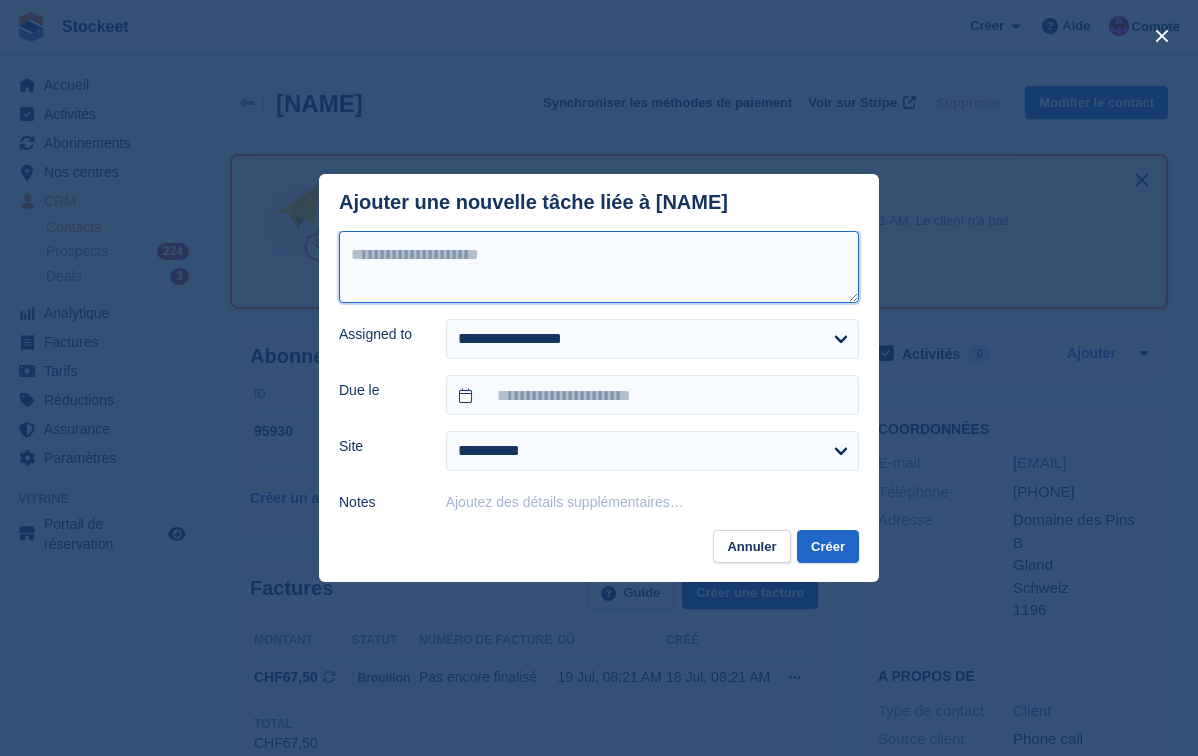 click at bounding box center (599, 267) 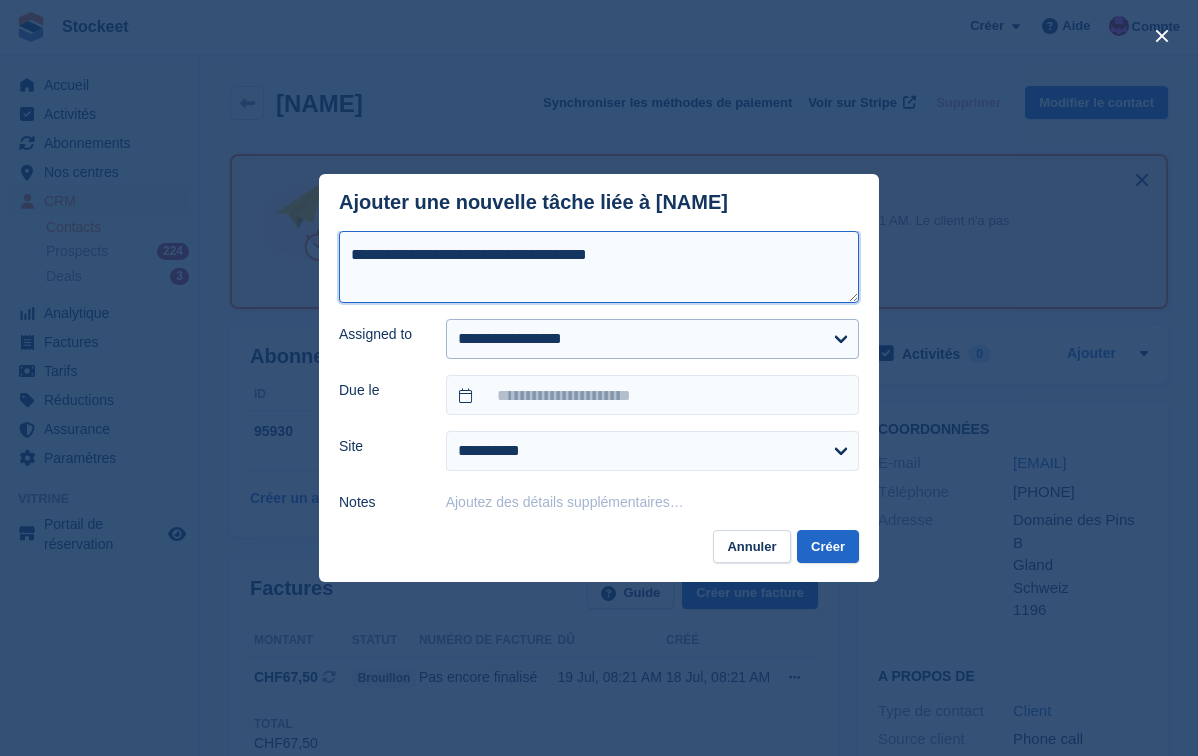 type on "**********" 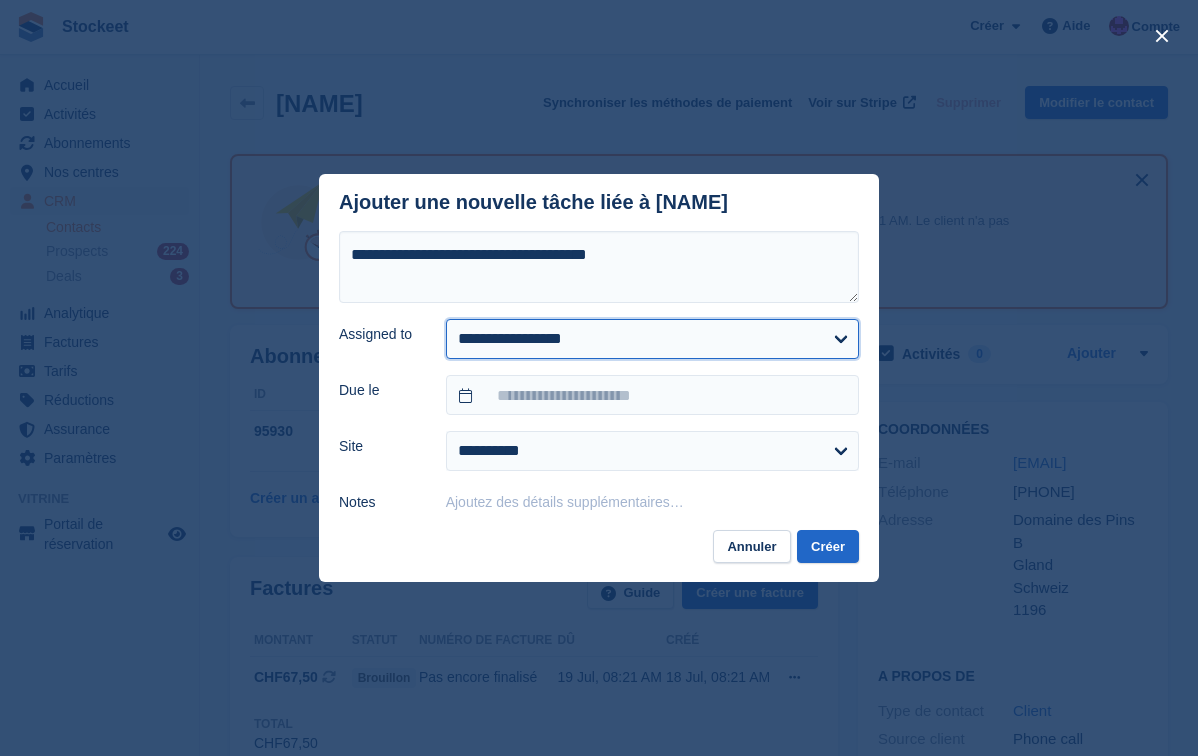 select on "****" 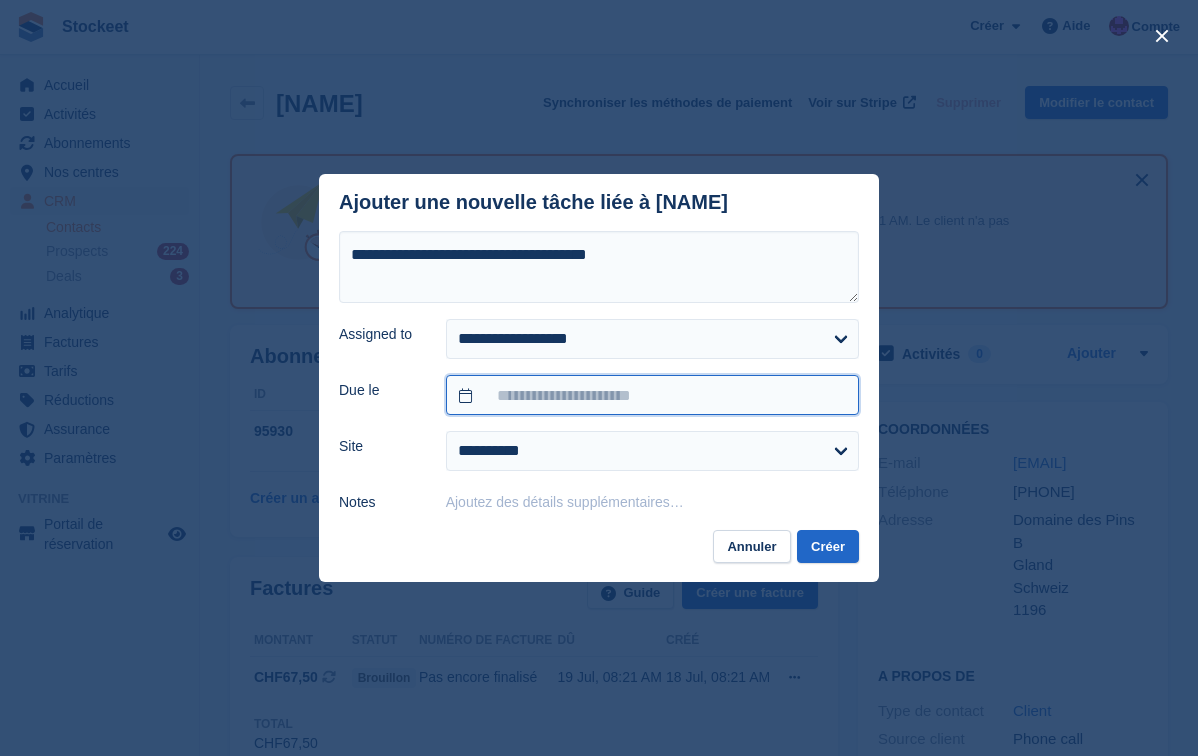 click at bounding box center [652, 395] 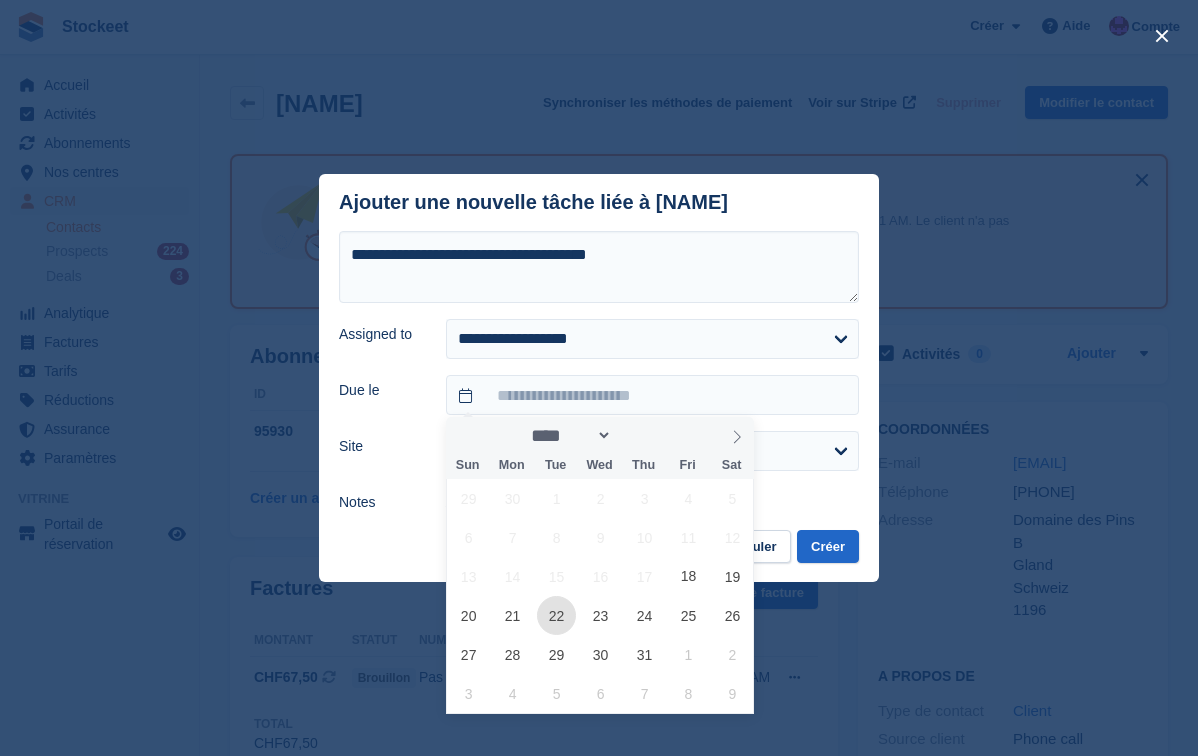 click on "22" at bounding box center [556, 615] 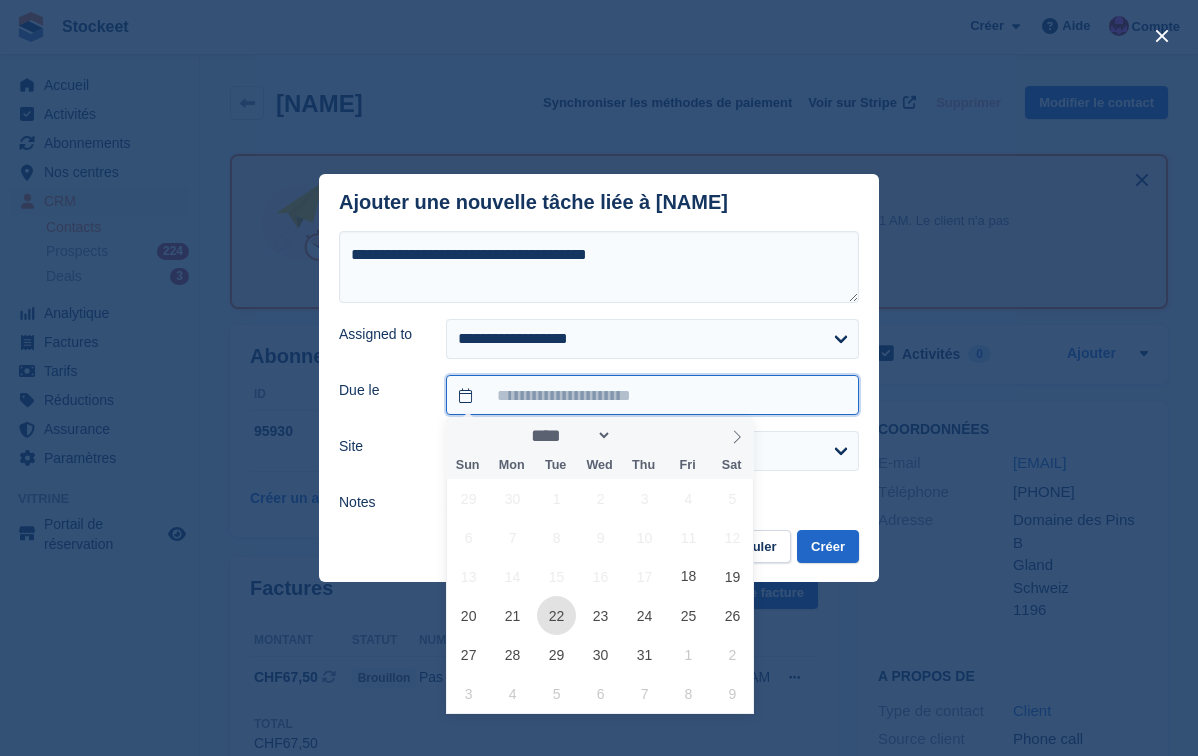 type on "**********" 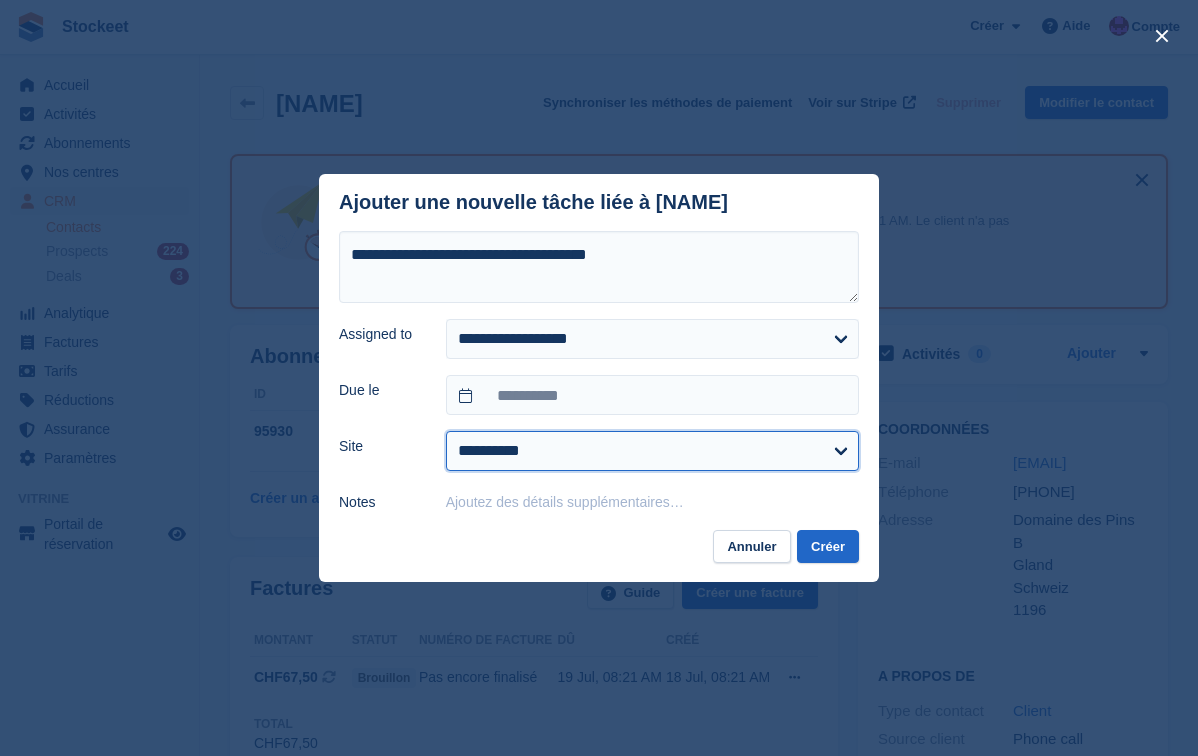 select on "****" 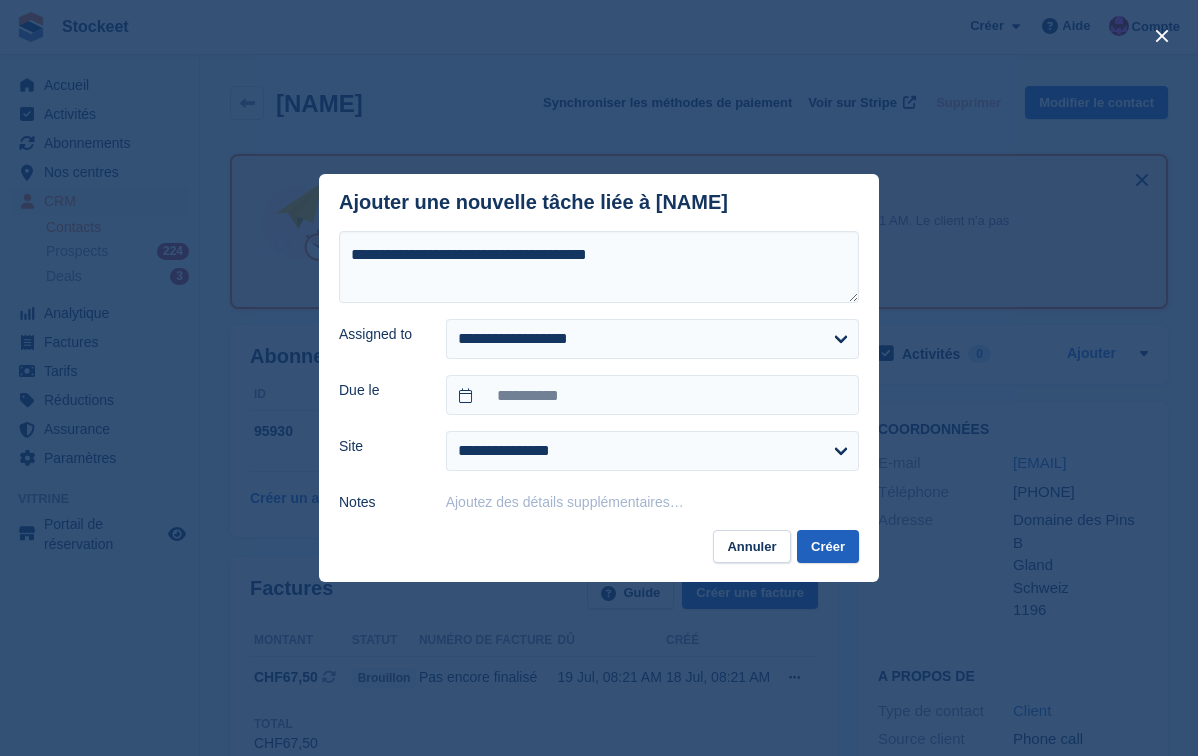 click on "Créer" at bounding box center [828, 546] 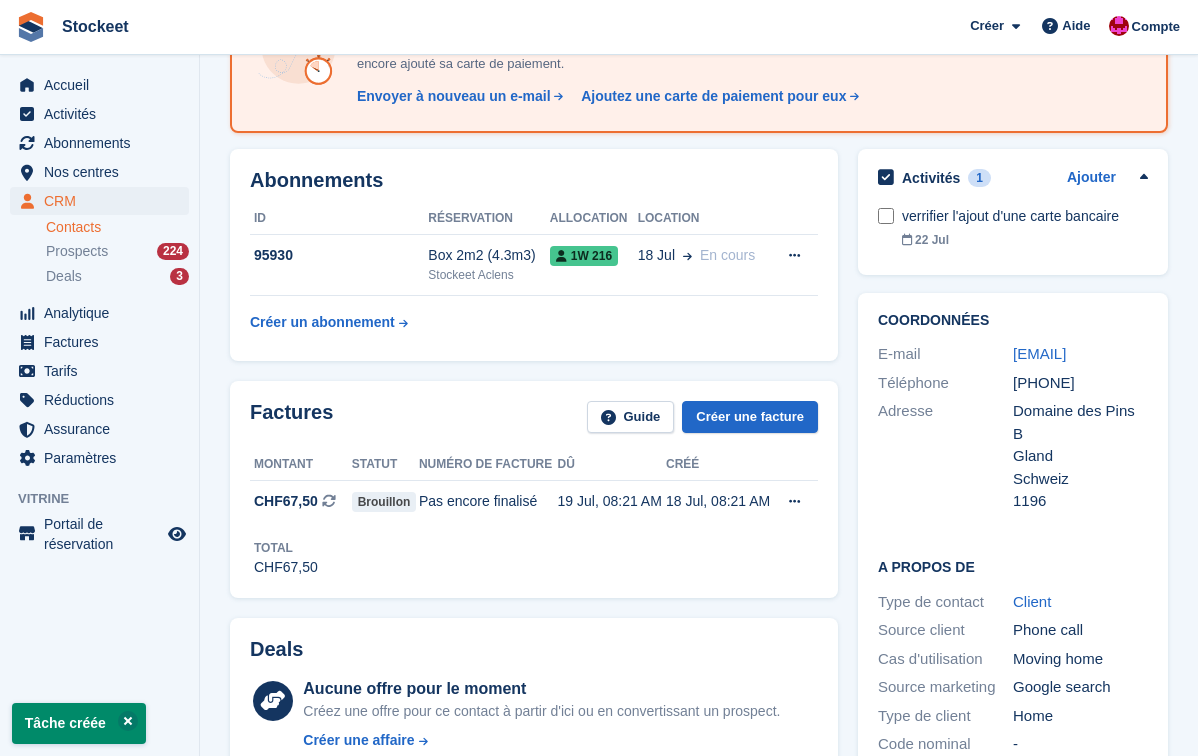 scroll, scrollTop: 135, scrollLeft: 0, axis: vertical 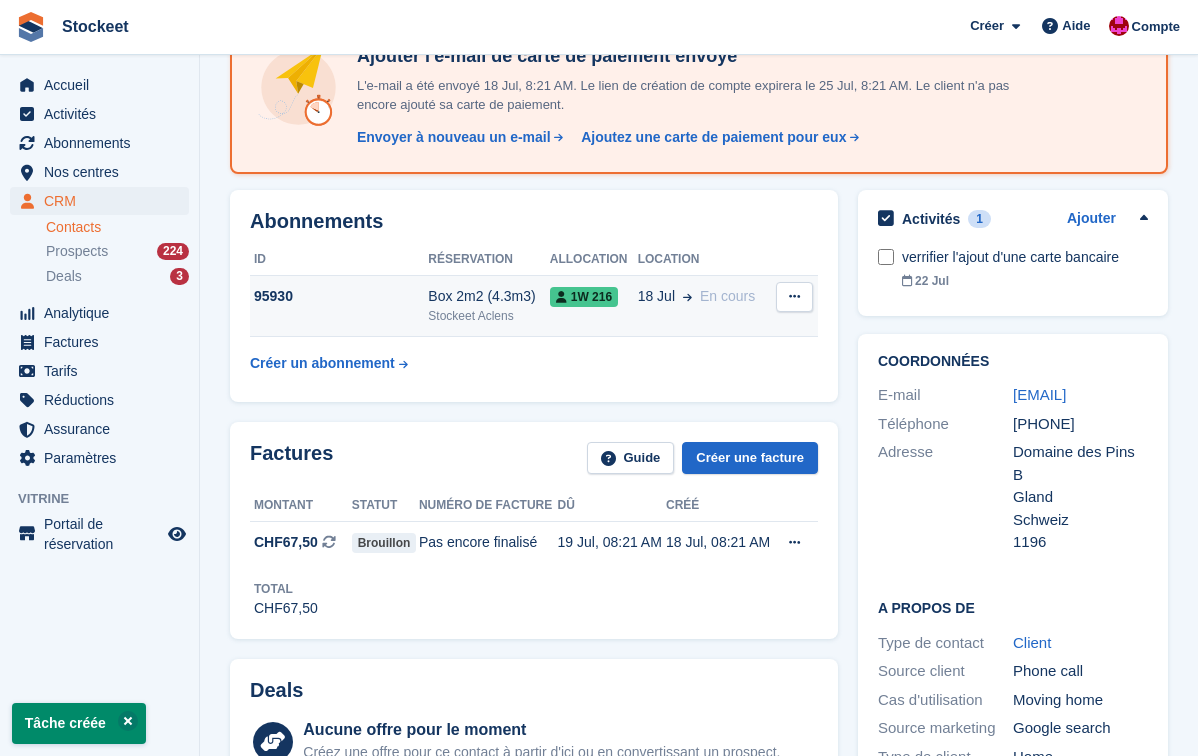click on "18 Jul
En cours" at bounding box center [704, 306] 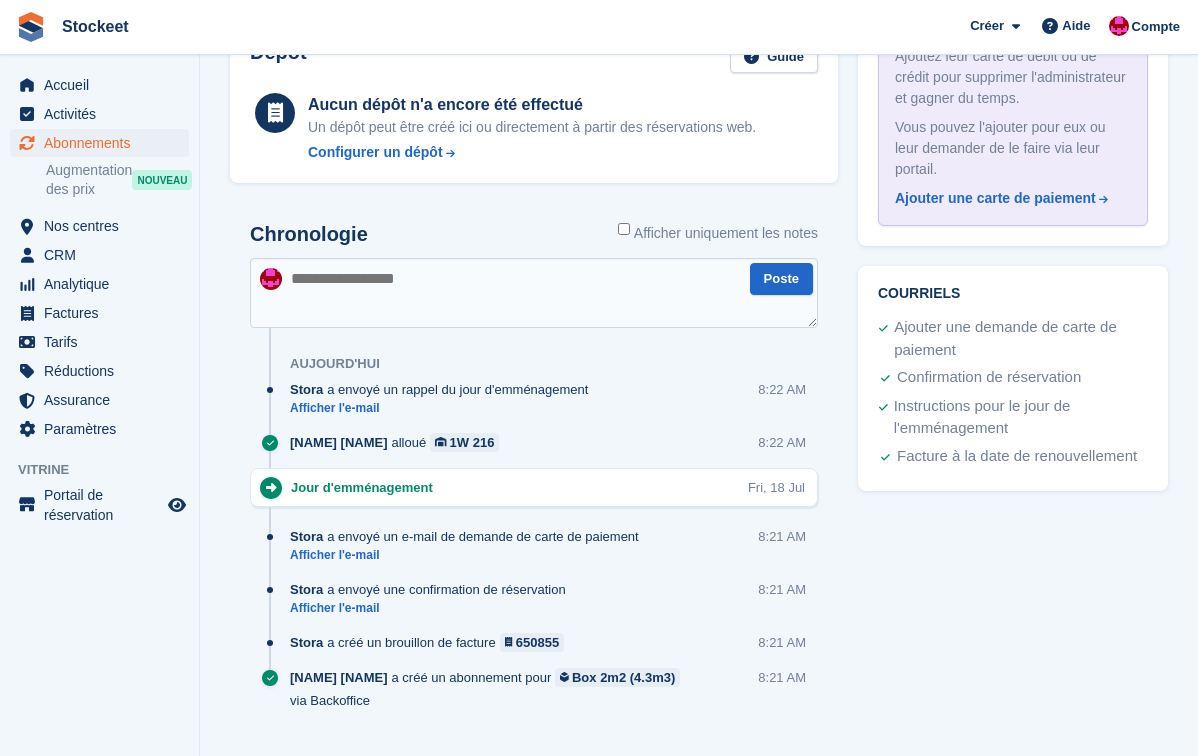 scroll, scrollTop: 0, scrollLeft: 0, axis: both 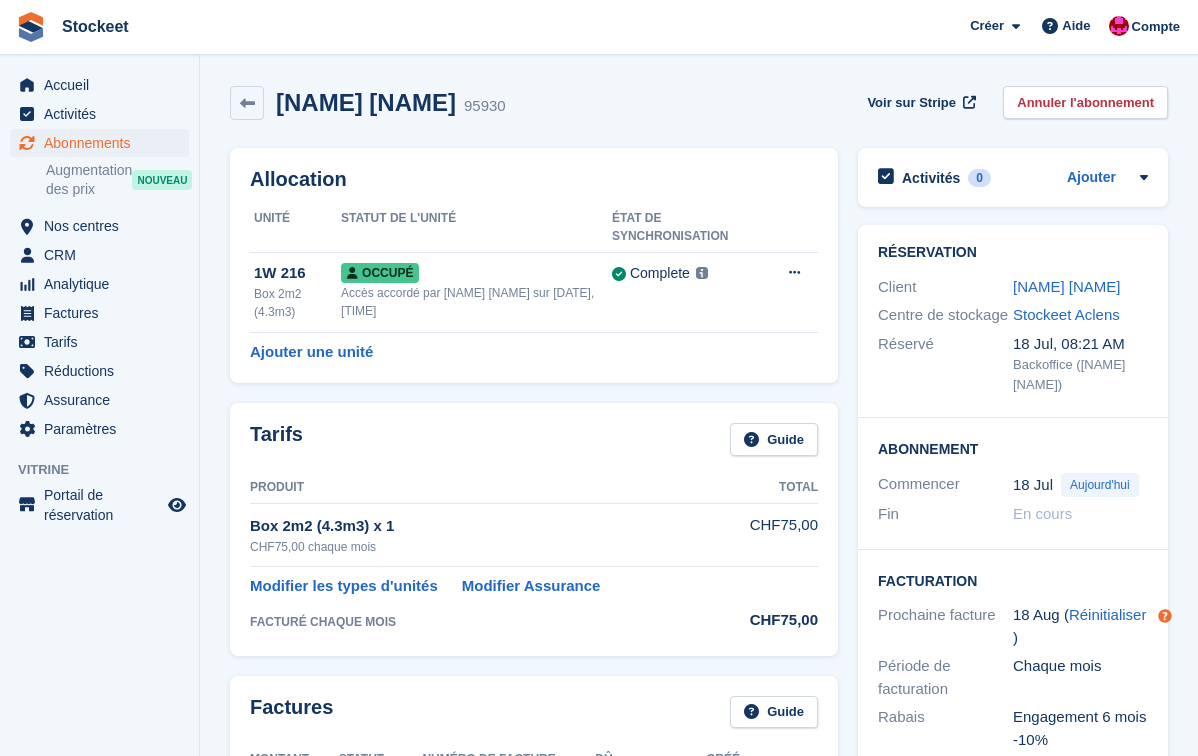 click on "Martins Isabel
95930
Voir sur Stripe
Annuler l'abonnement" at bounding box center [699, 103] 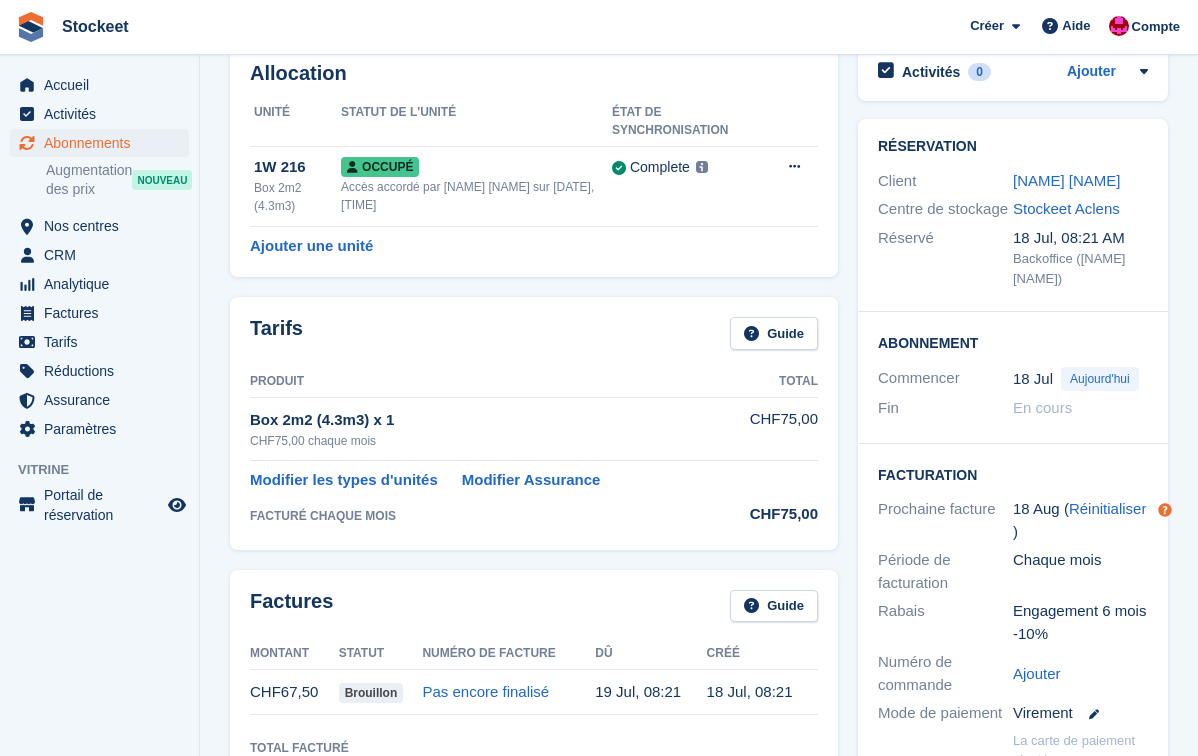 scroll, scrollTop: 0, scrollLeft: 0, axis: both 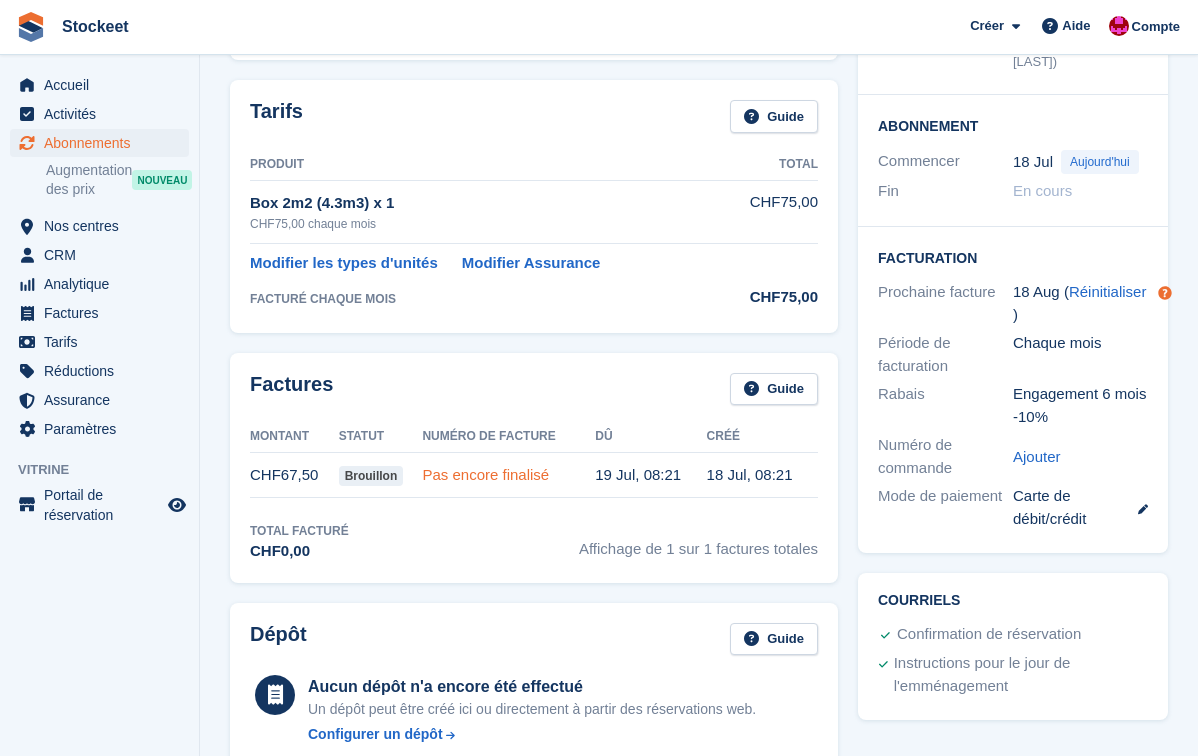 click on "Pas encore finalisé" at bounding box center (485, 474) 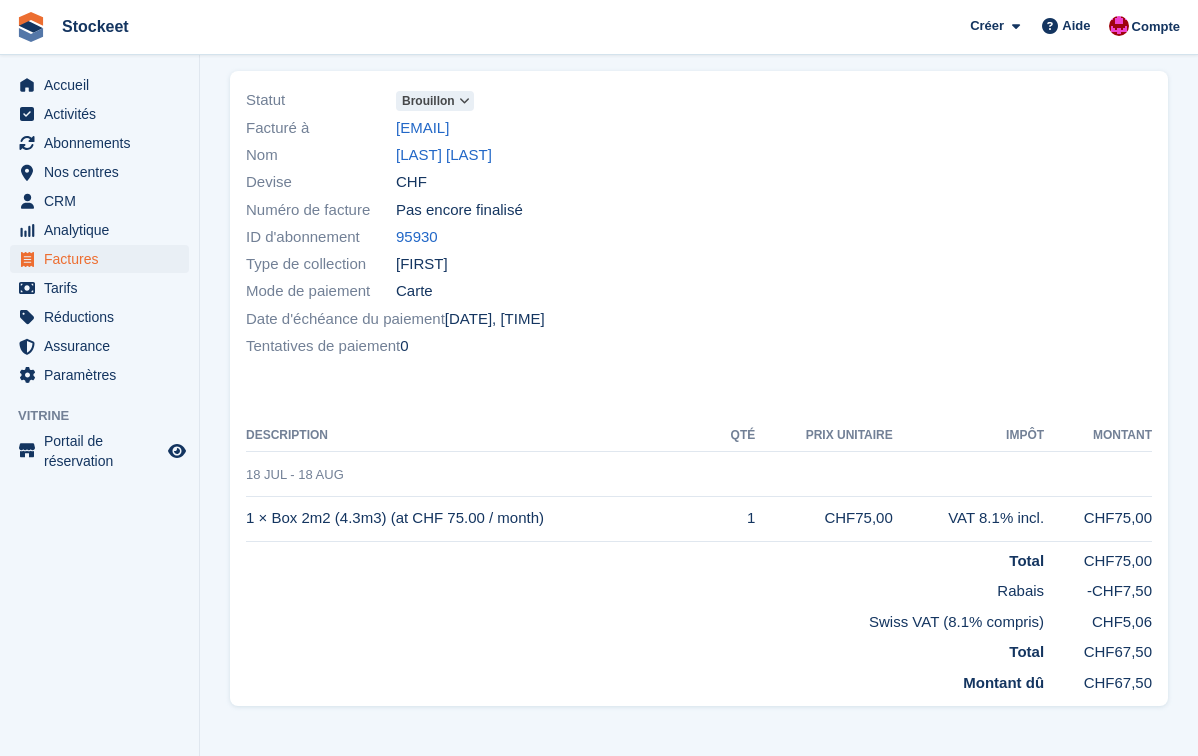 scroll, scrollTop: 0, scrollLeft: 0, axis: both 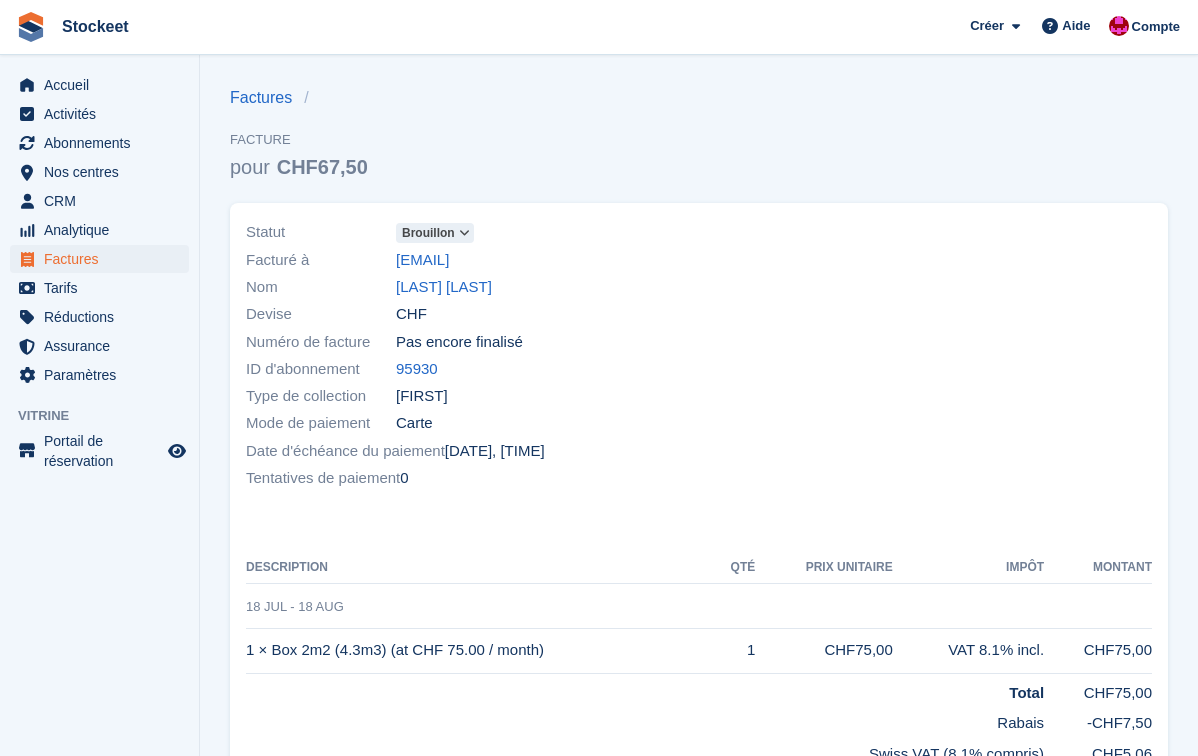click at bounding box center (464, 233) 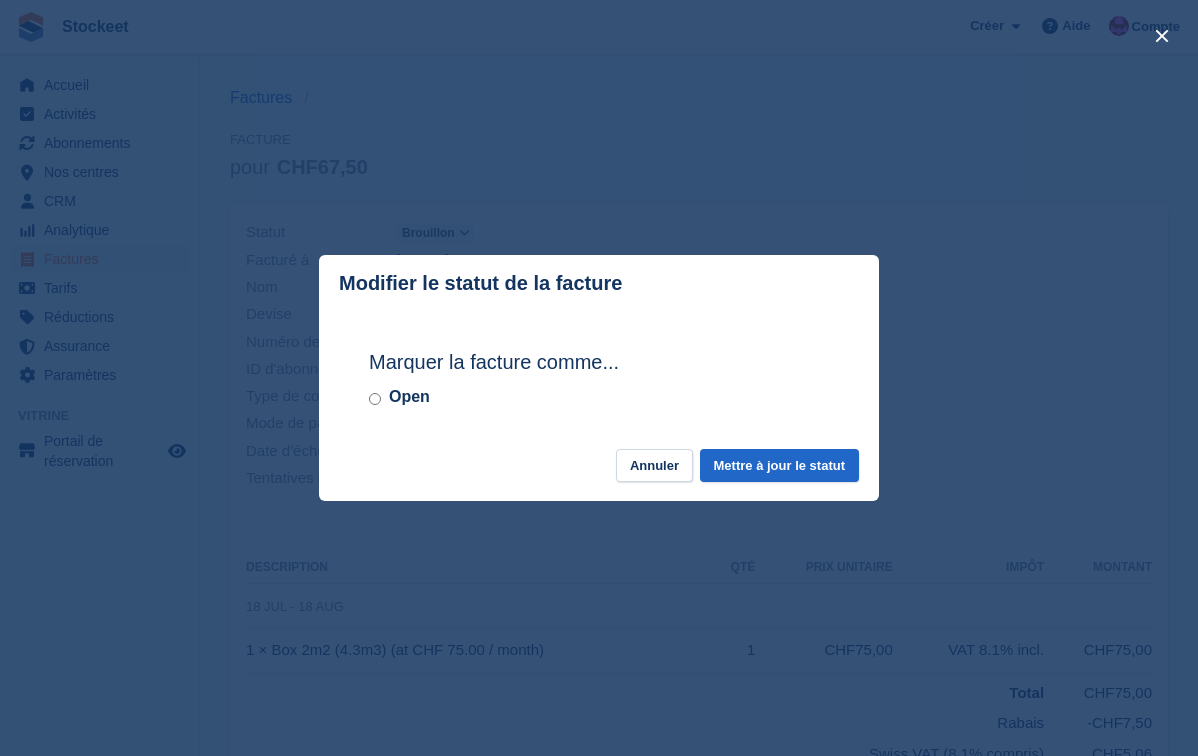 click at bounding box center [599, 378] 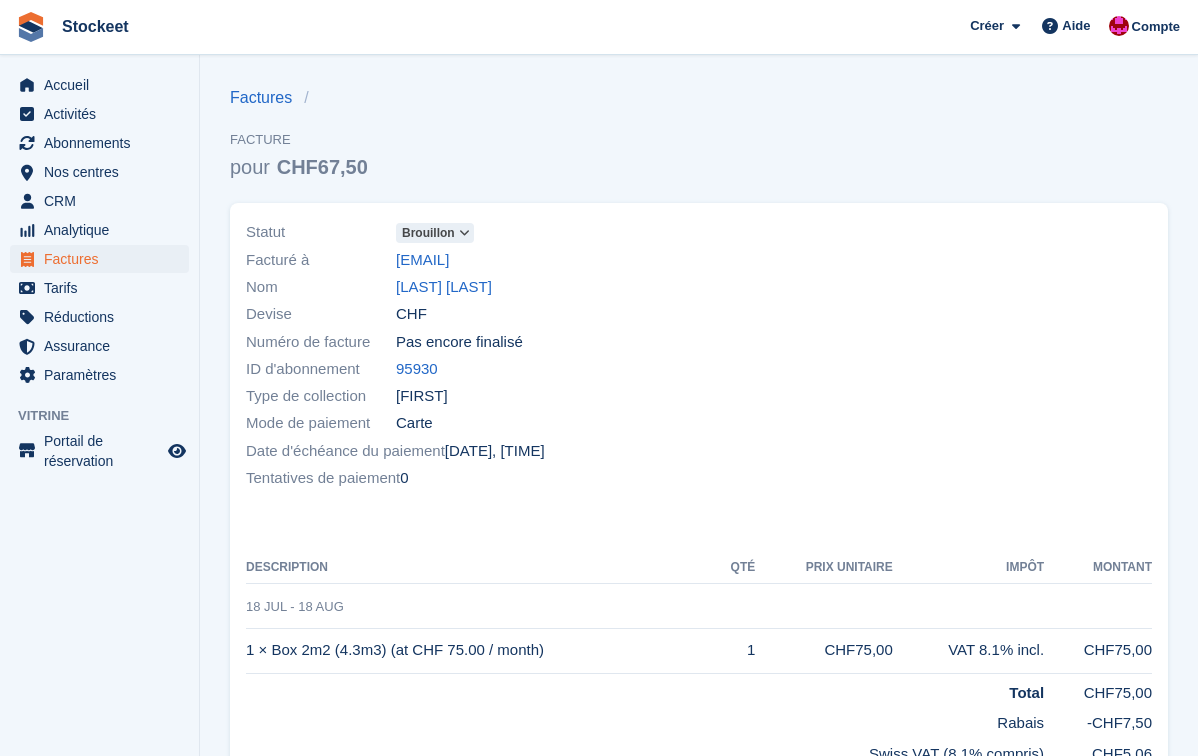 drag, startPoint x: 392, startPoint y: 292, endPoint x: 497, endPoint y: 288, distance: 105.076164 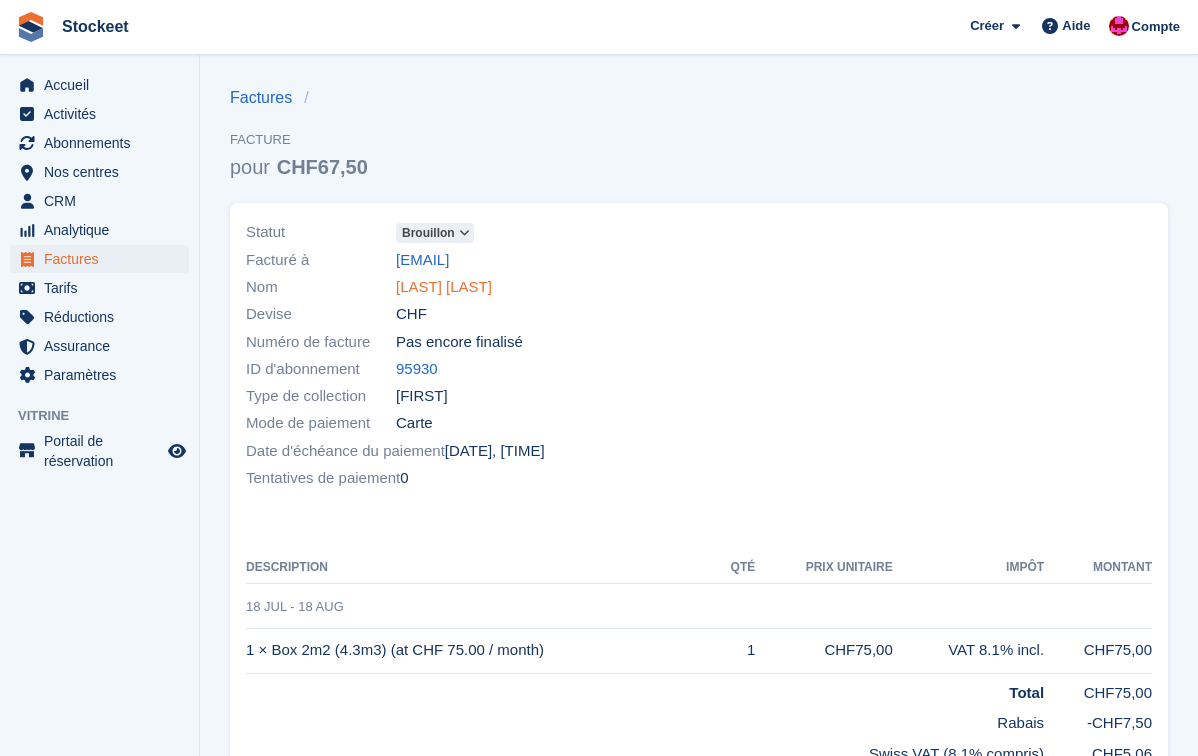 drag, startPoint x: 510, startPoint y: 289, endPoint x: 398, endPoint y: 285, distance: 112.0714 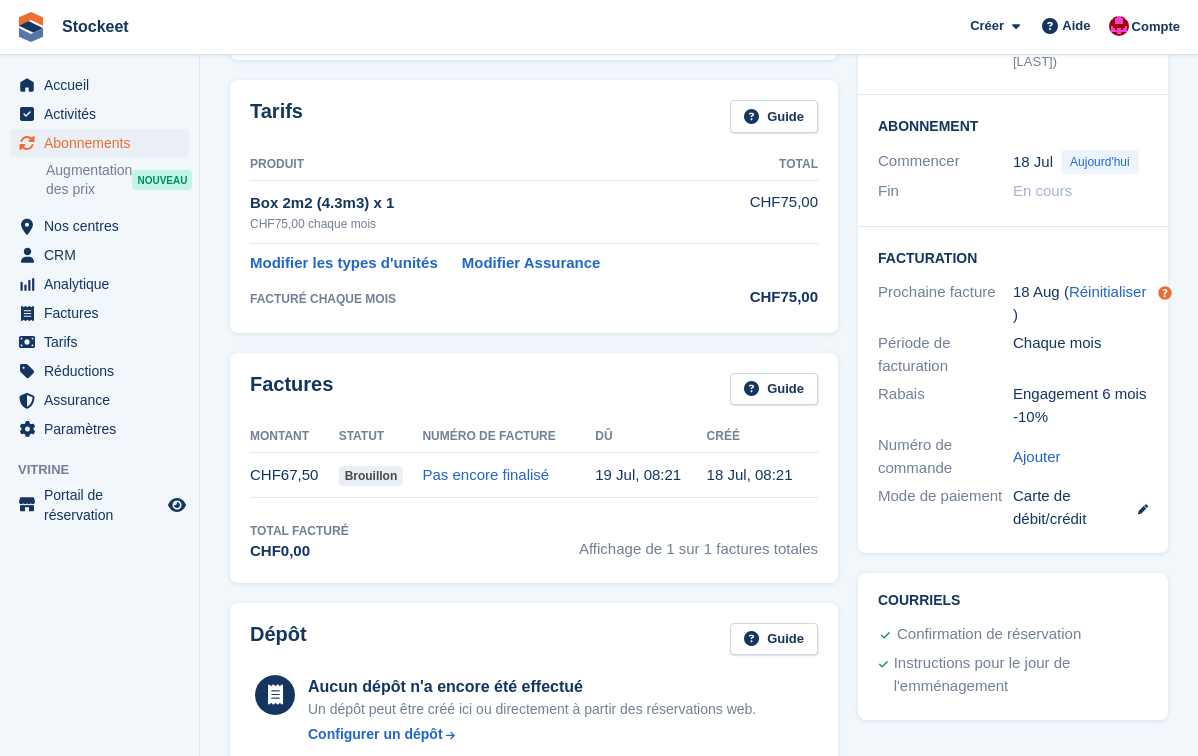 scroll, scrollTop: 0, scrollLeft: 0, axis: both 